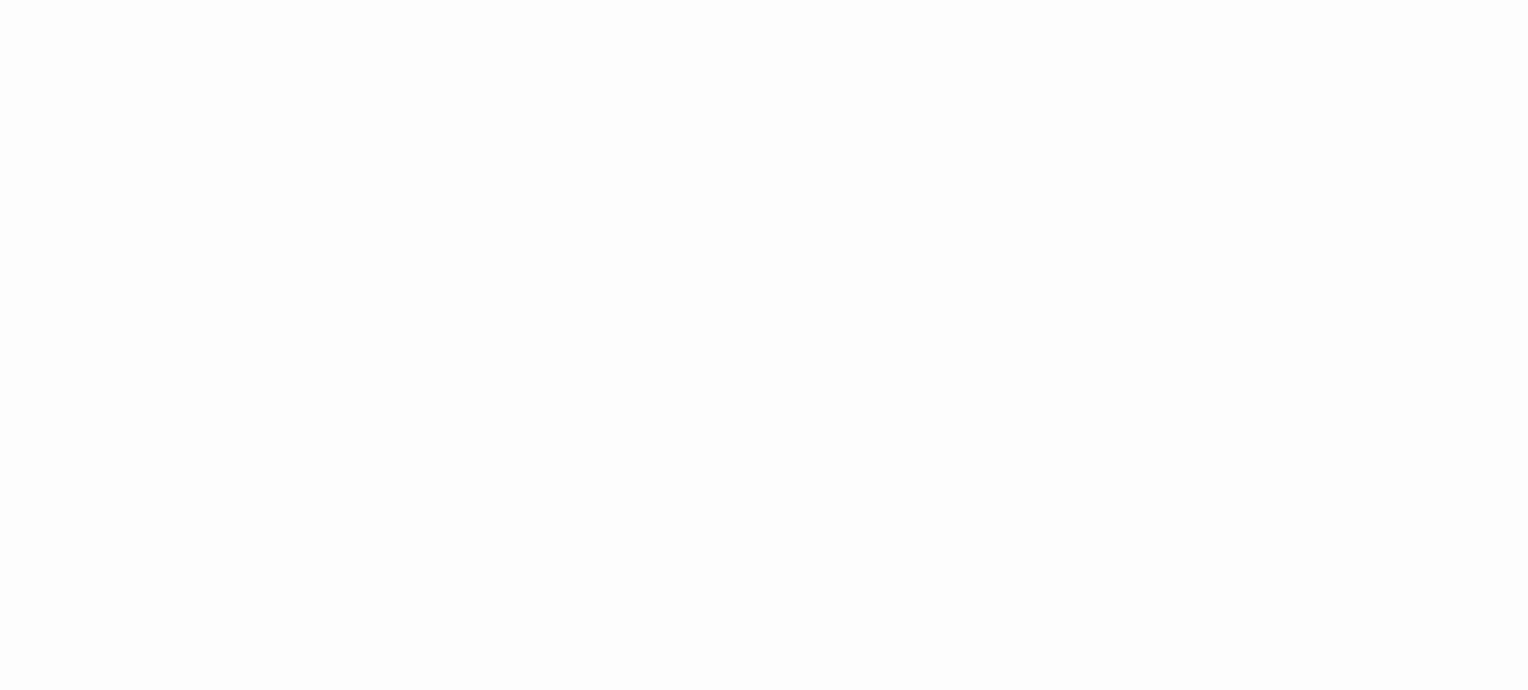 scroll, scrollTop: 0, scrollLeft: 0, axis: both 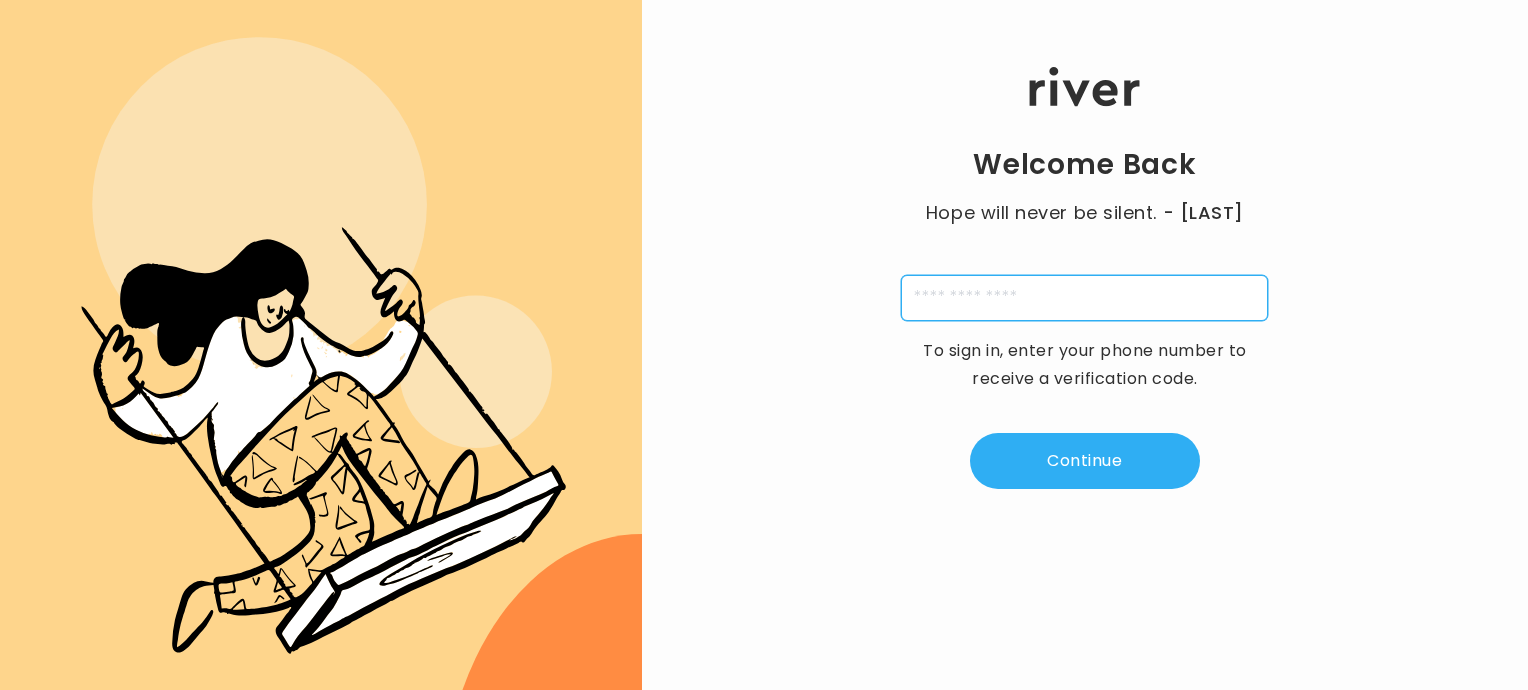 click at bounding box center (1084, 298) 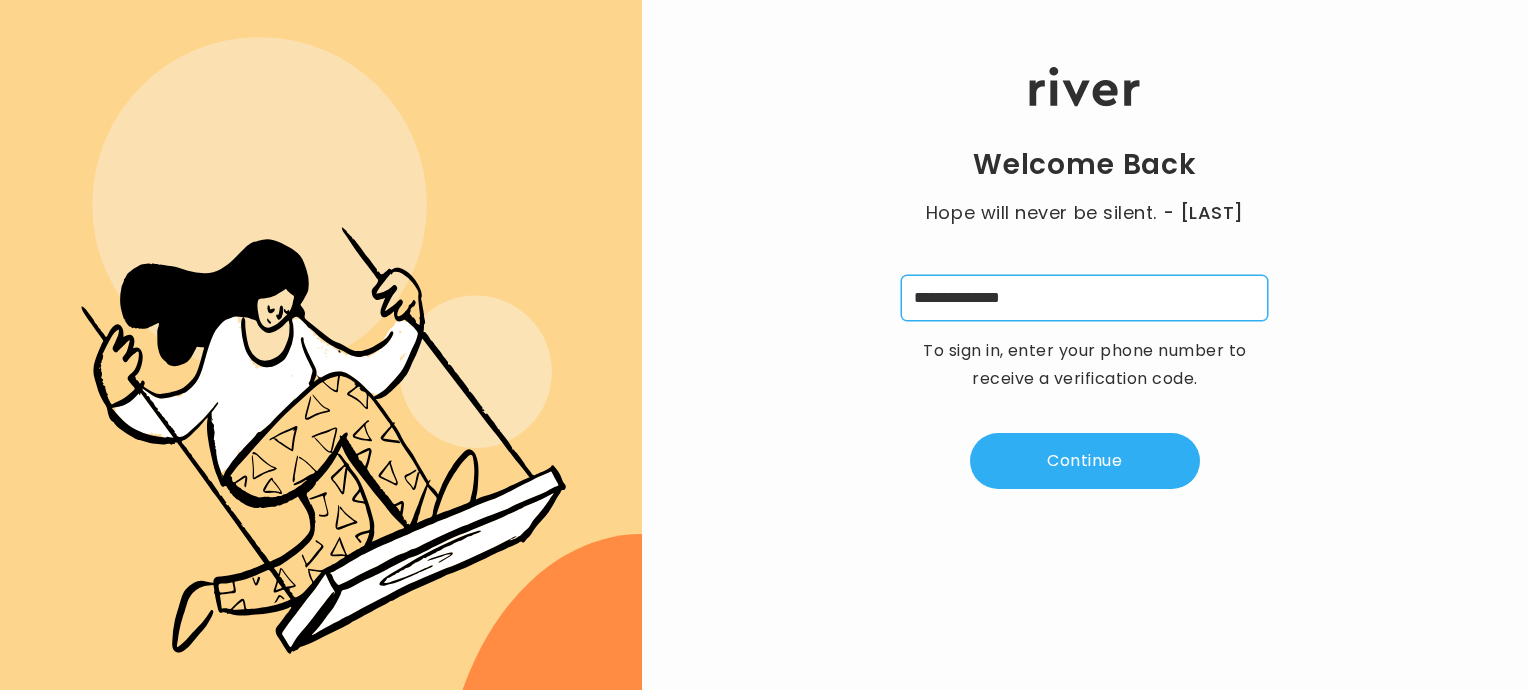 type on "**********" 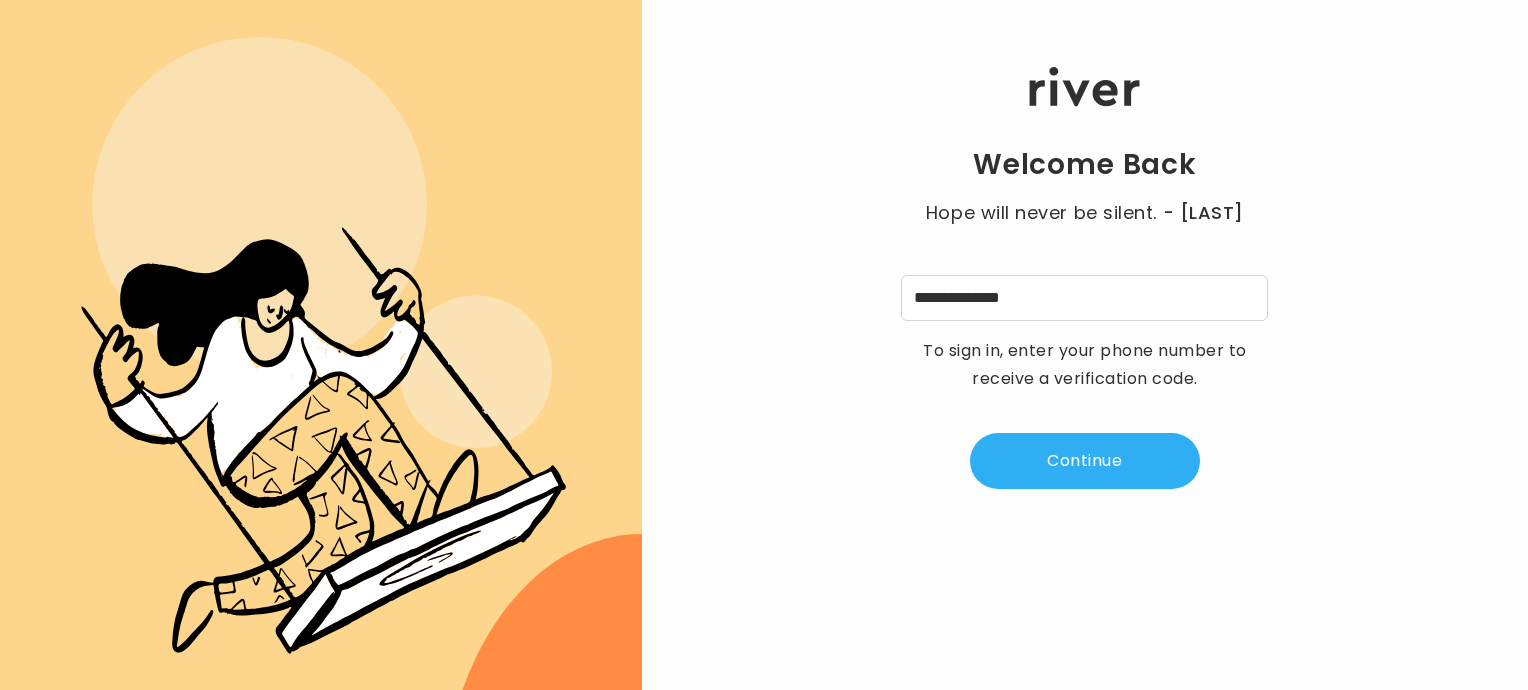 click on "Continue" at bounding box center [1085, 461] 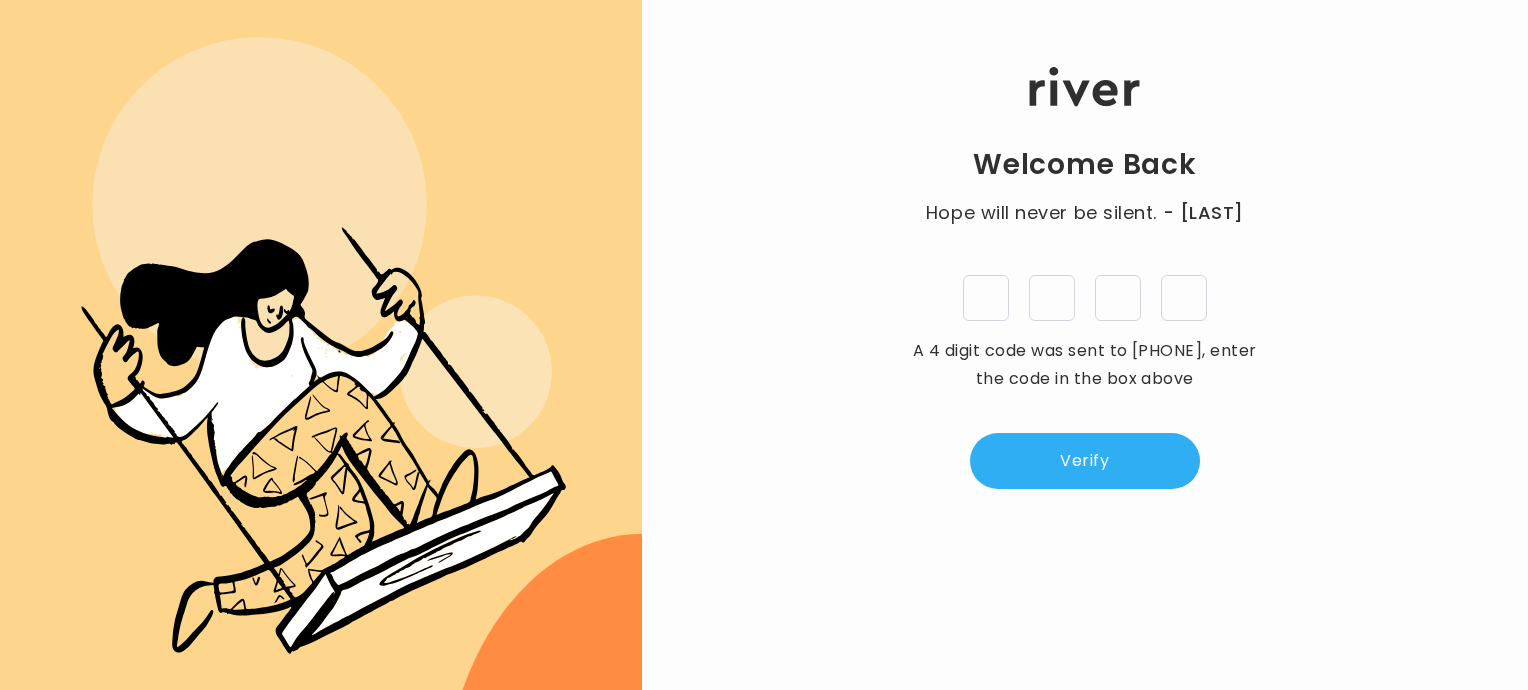 type on "*" 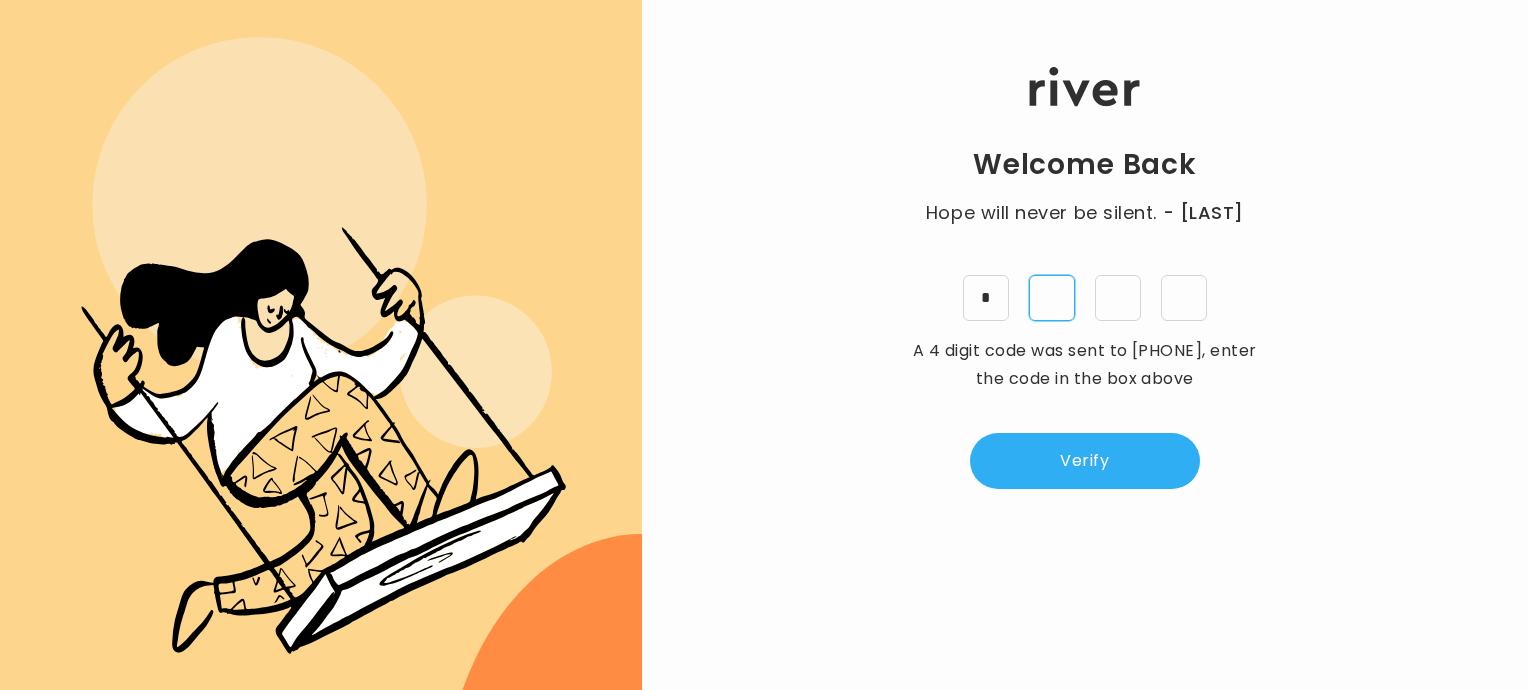type on "*" 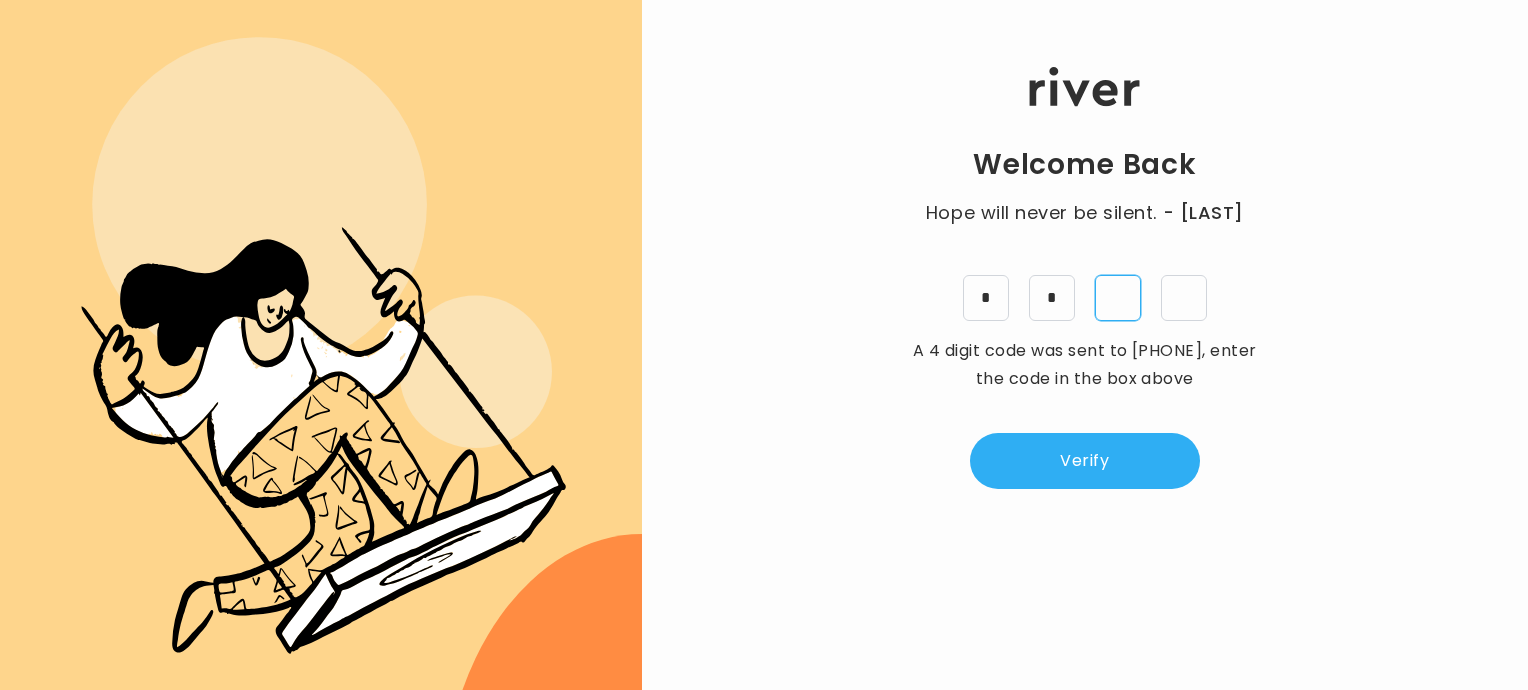 type on "*" 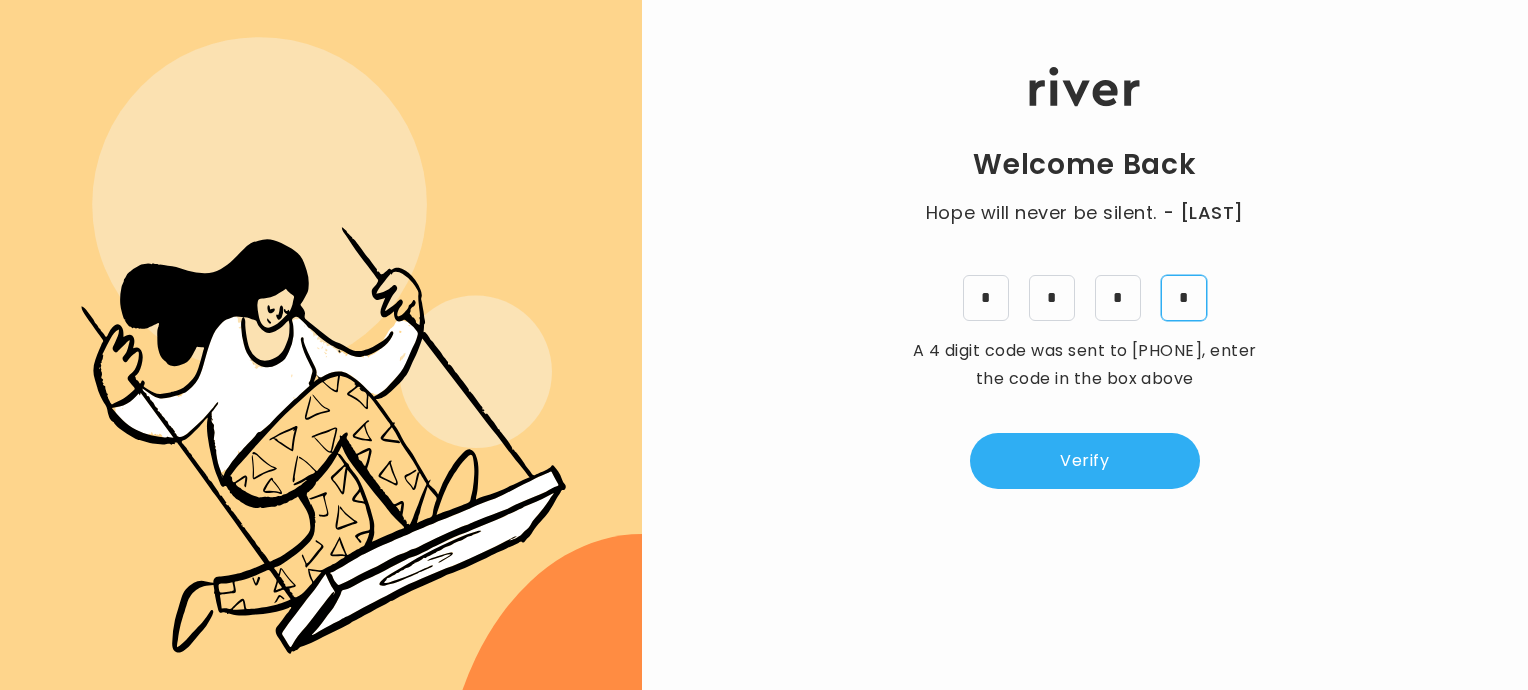 type on "*" 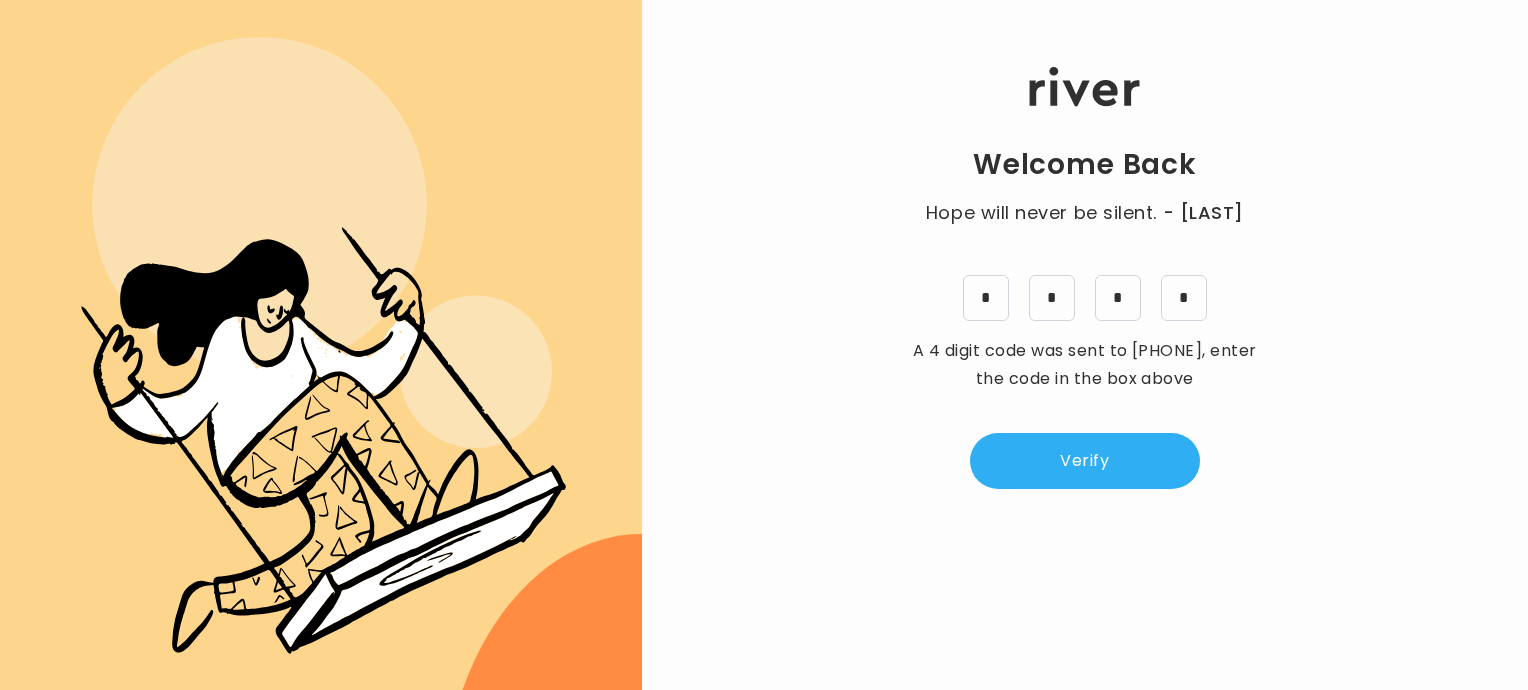 click on "Verify" at bounding box center (1085, 461) 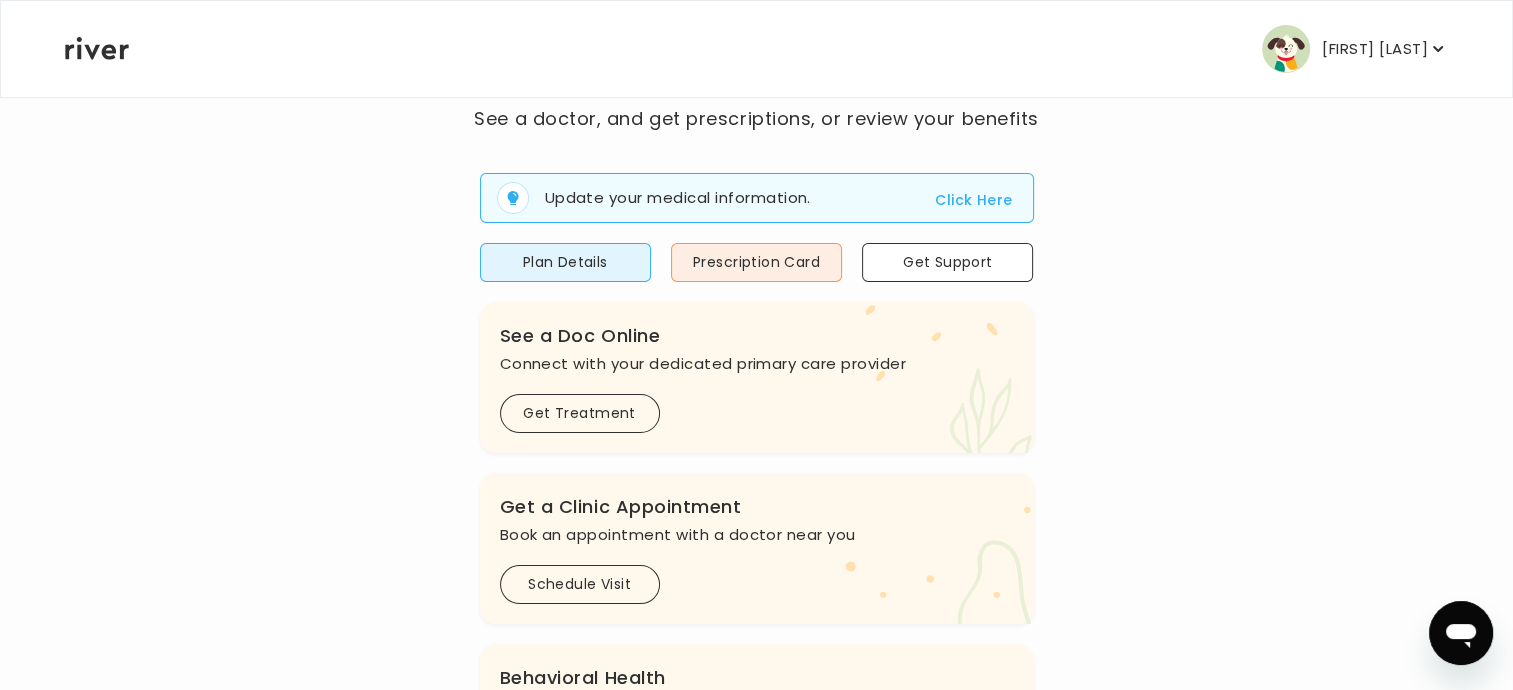 scroll, scrollTop: 28, scrollLeft: 0, axis: vertical 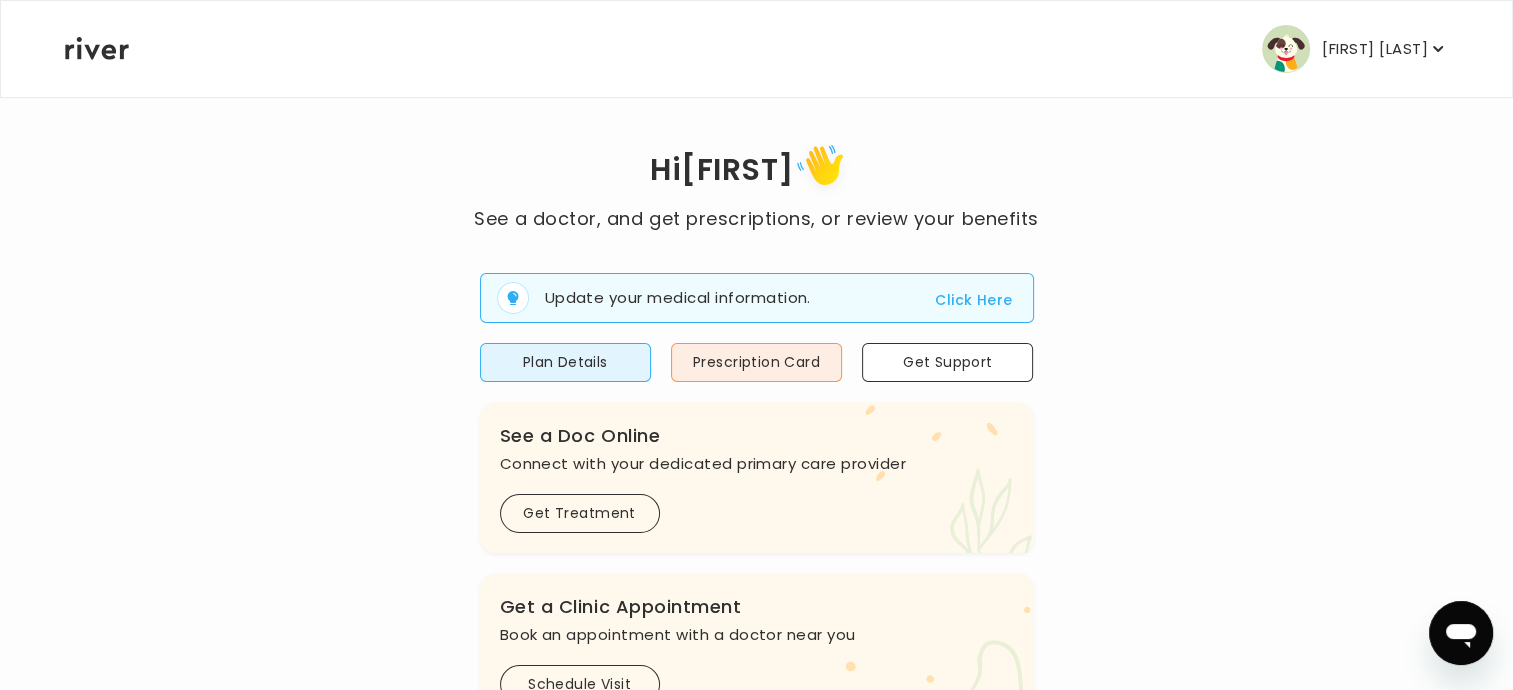 click on "Plan Details" at bounding box center (565, 362) 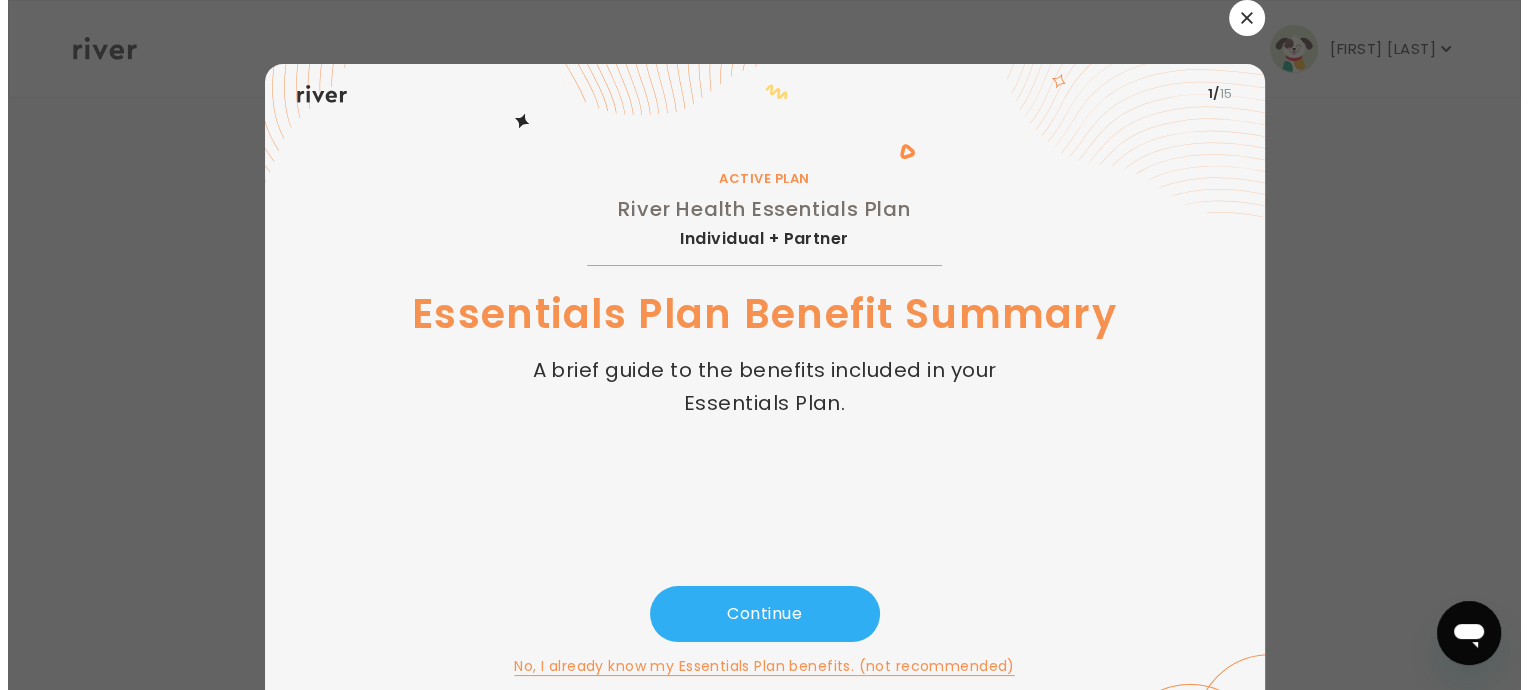 scroll, scrollTop: 0, scrollLeft: 0, axis: both 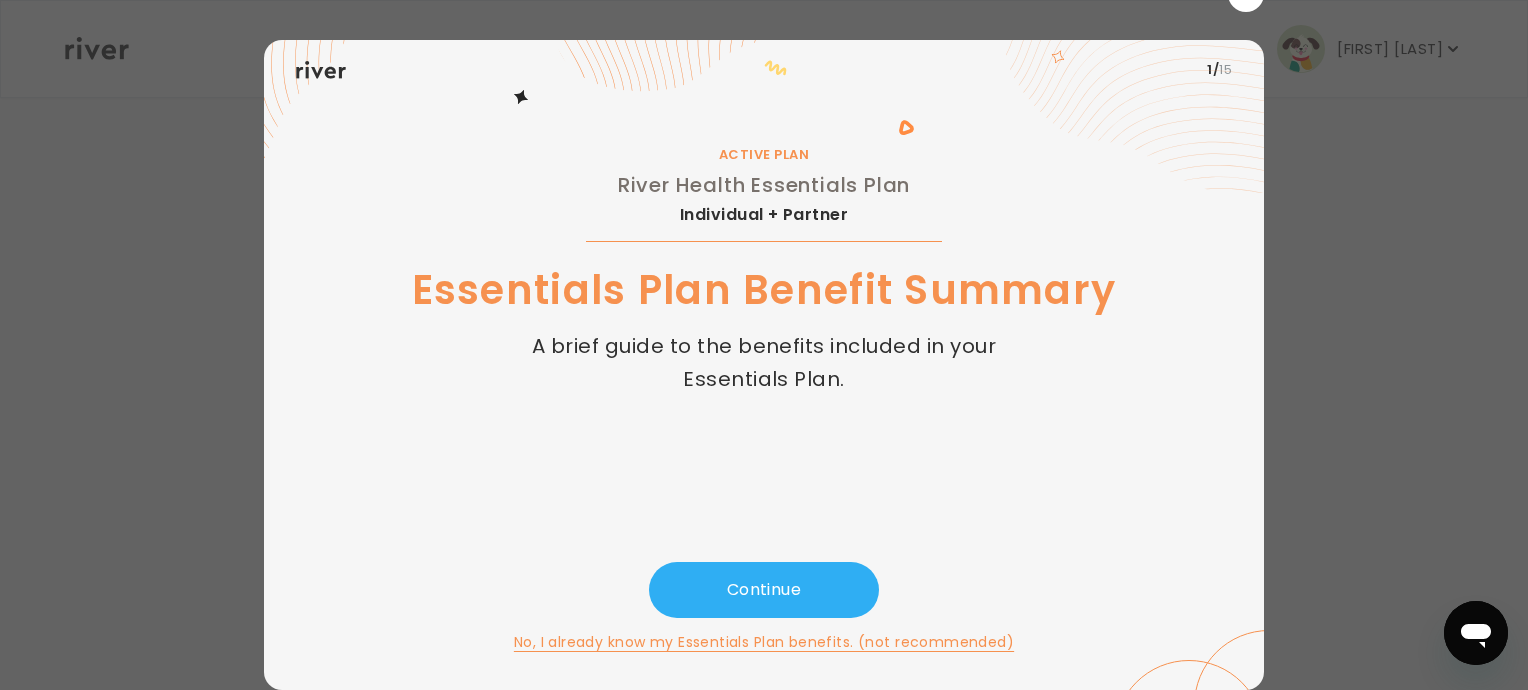 click on "Continue" at bounding box center [764, 590] 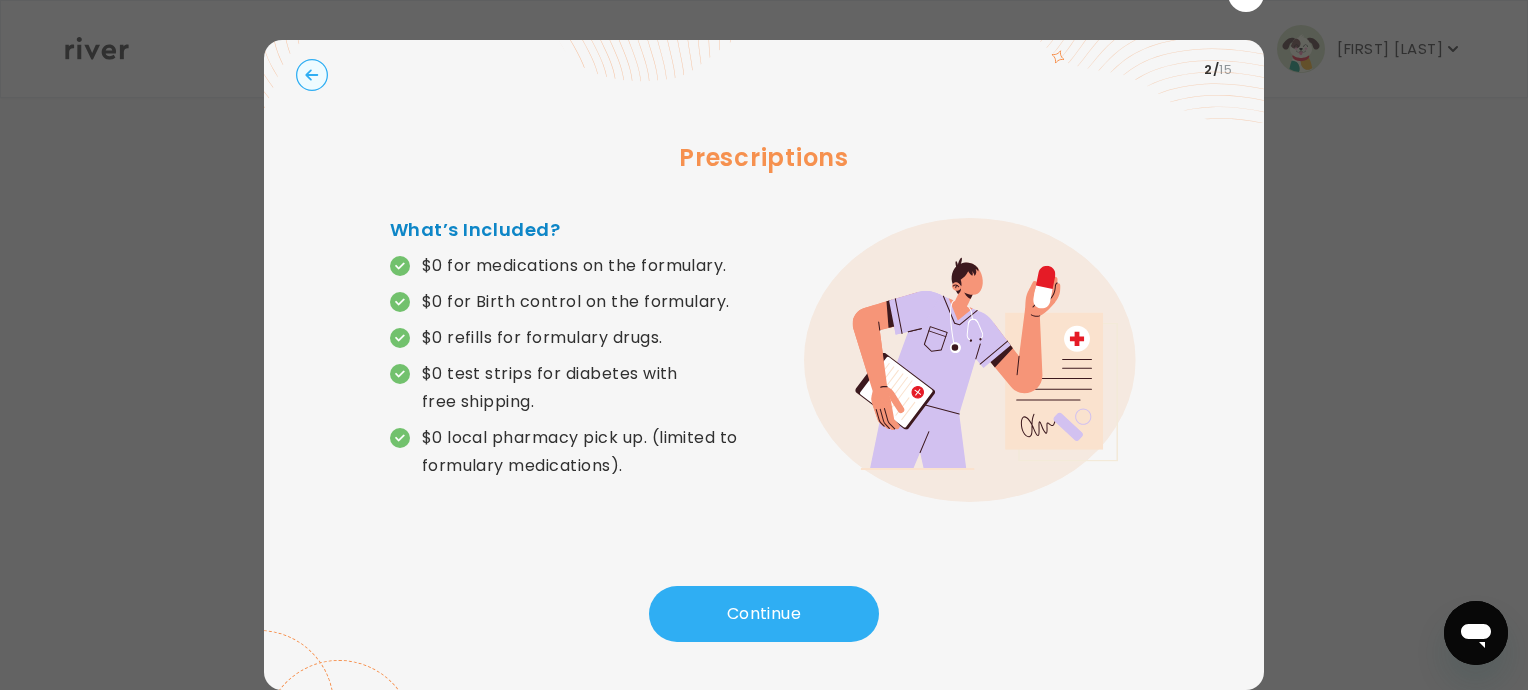 click on "Continue" at bounding box center [764, 614] 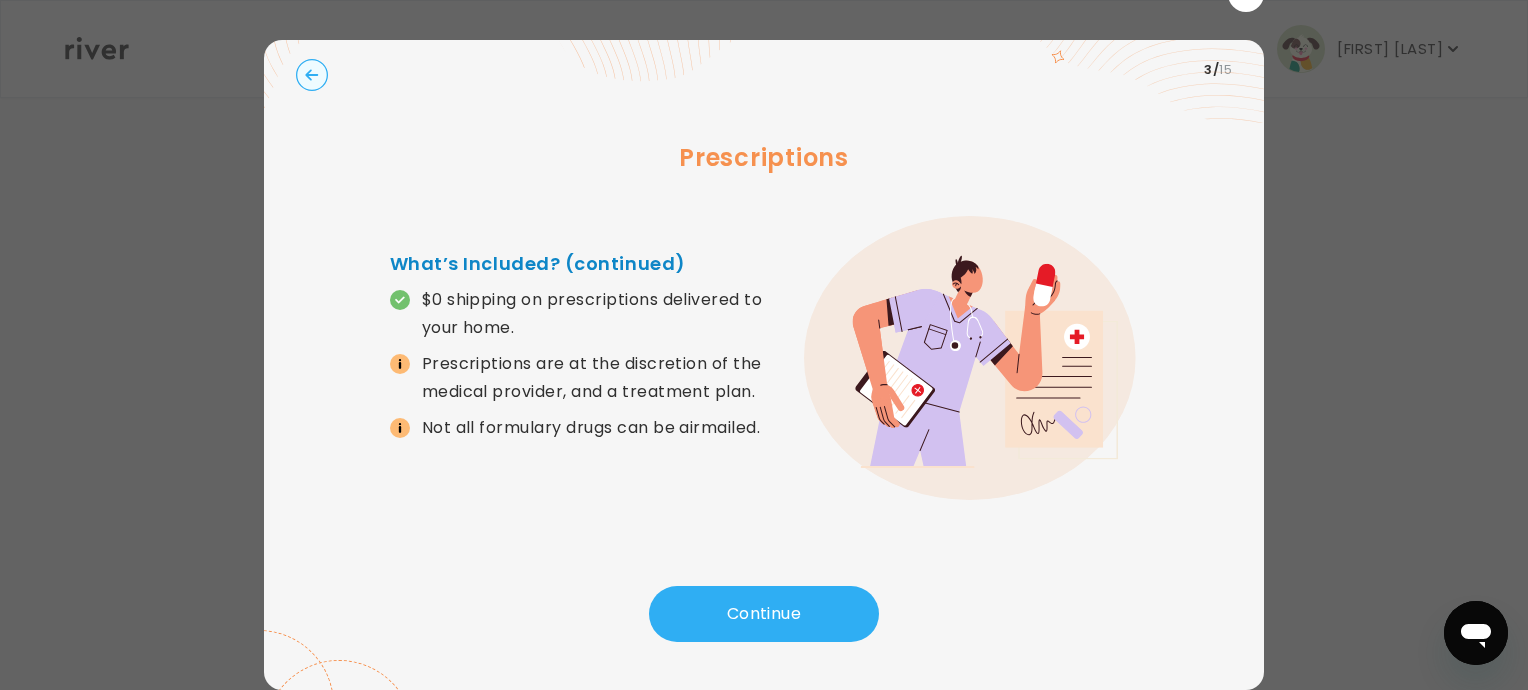 click on "Continue" at bounding box center (764, 614) 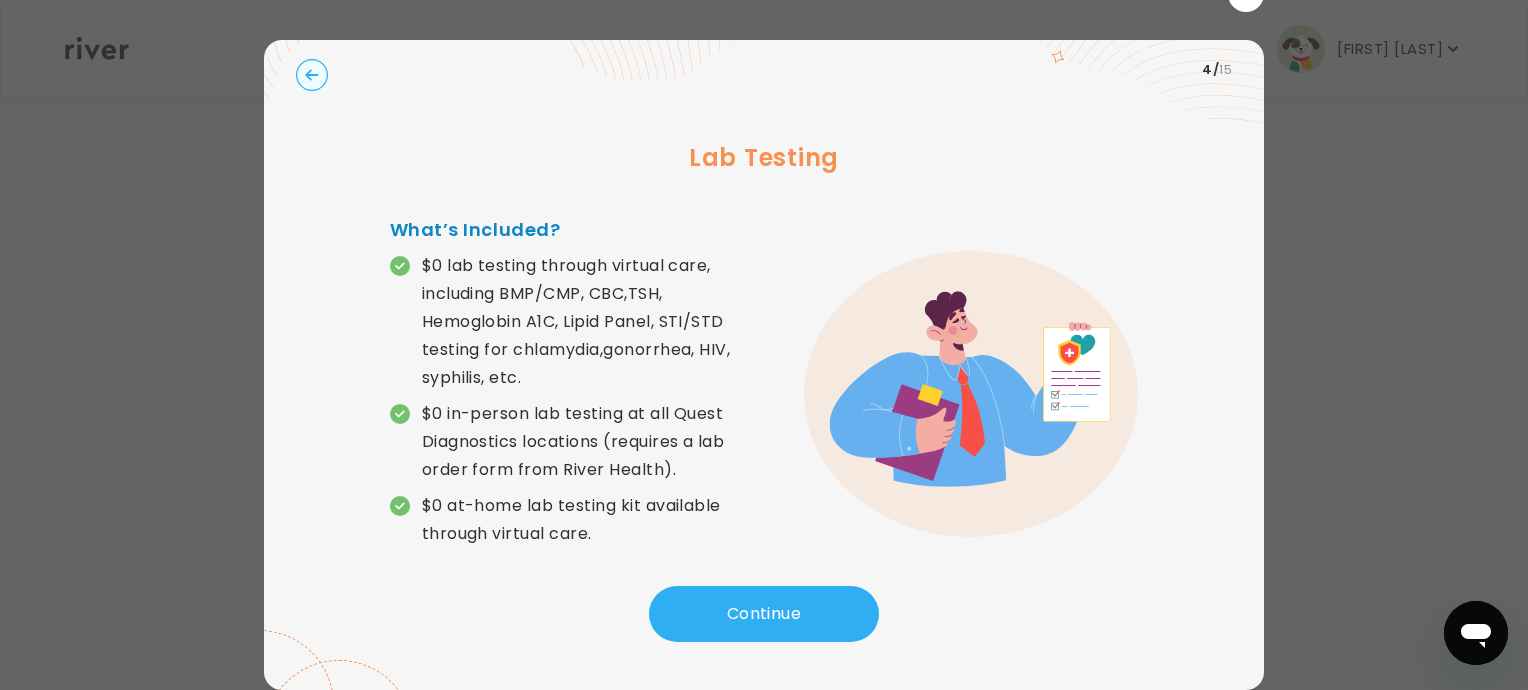 click on "Continue" at bounding box center (764, 614) 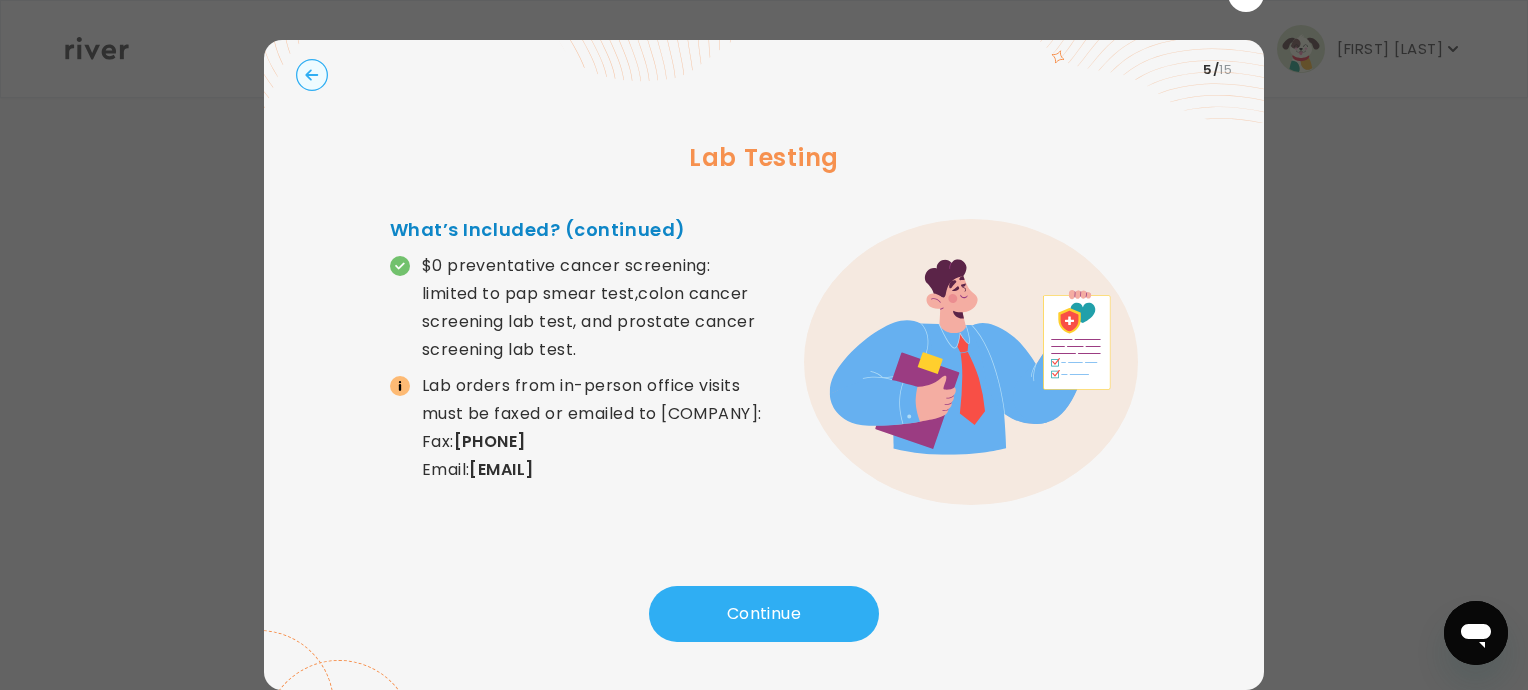 click on "Continue" at bounding box center (764, 614) 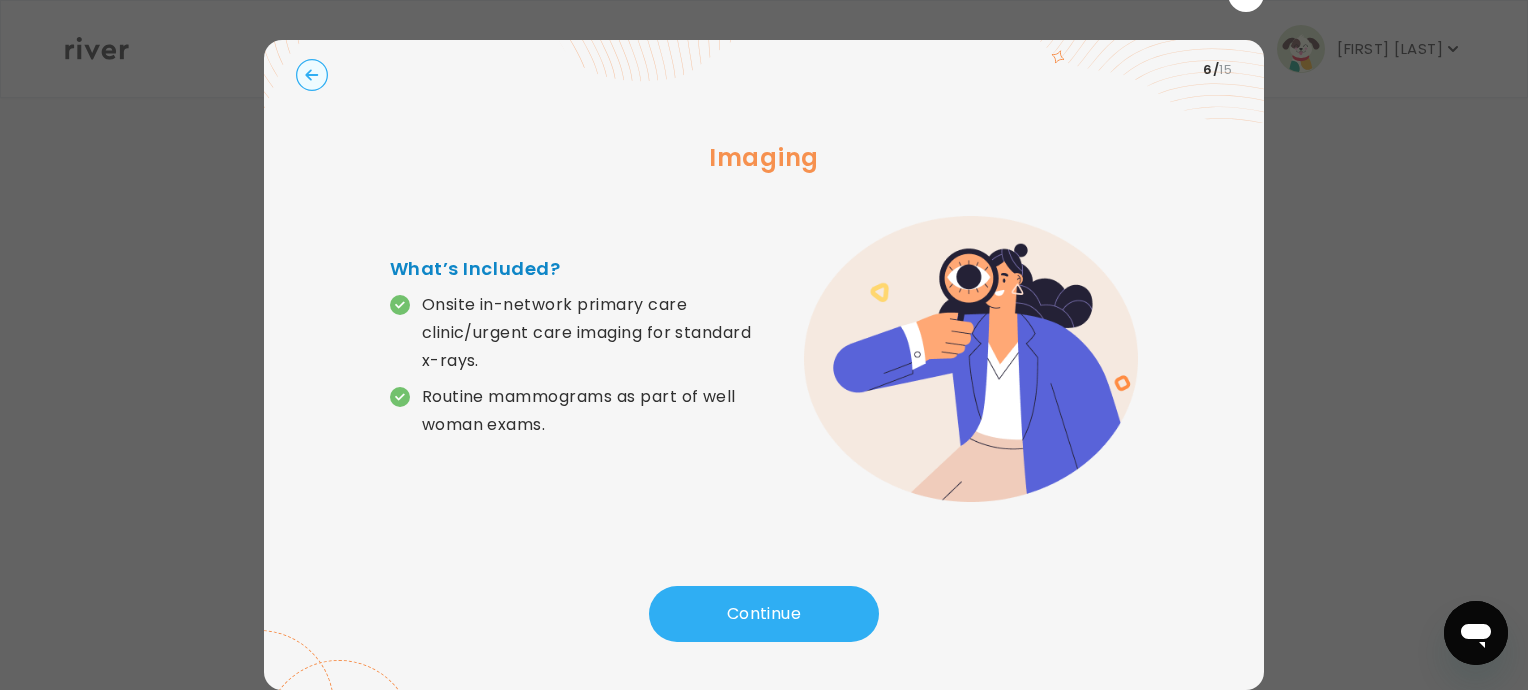 click on "Continue" at bounding box center [764, 614] 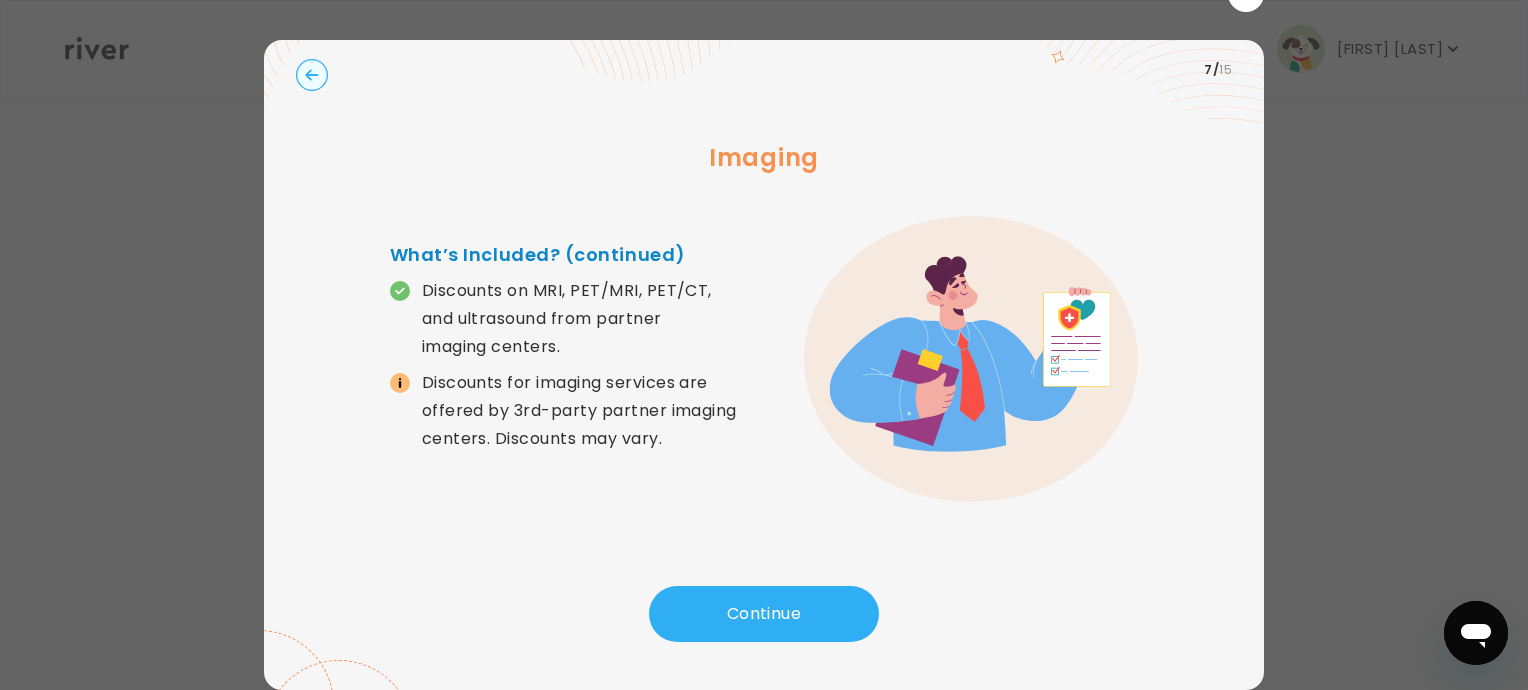 click on "Continue" at bounding box center (764, 614) 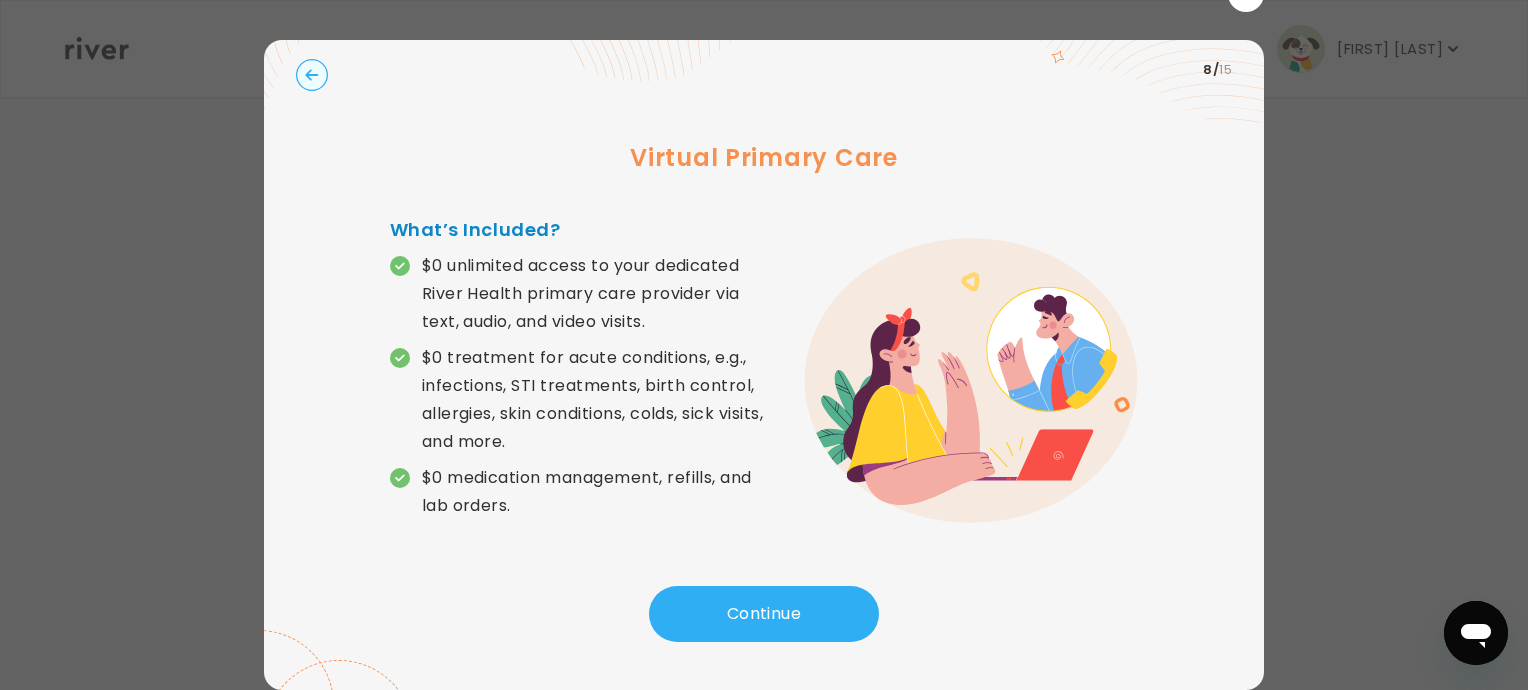 click on "Continue" at bounding box center [764, 614] 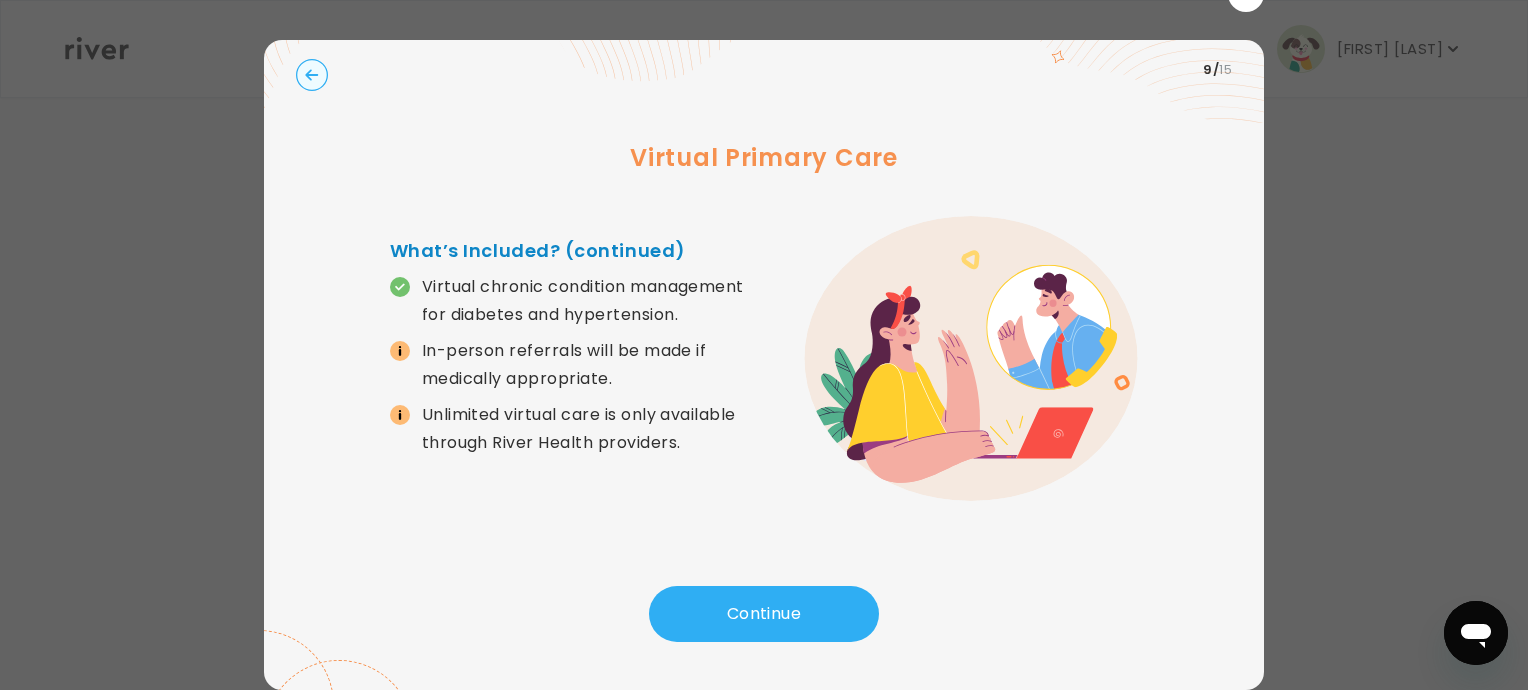 click on "Continue" at bounding box center [764, 614] 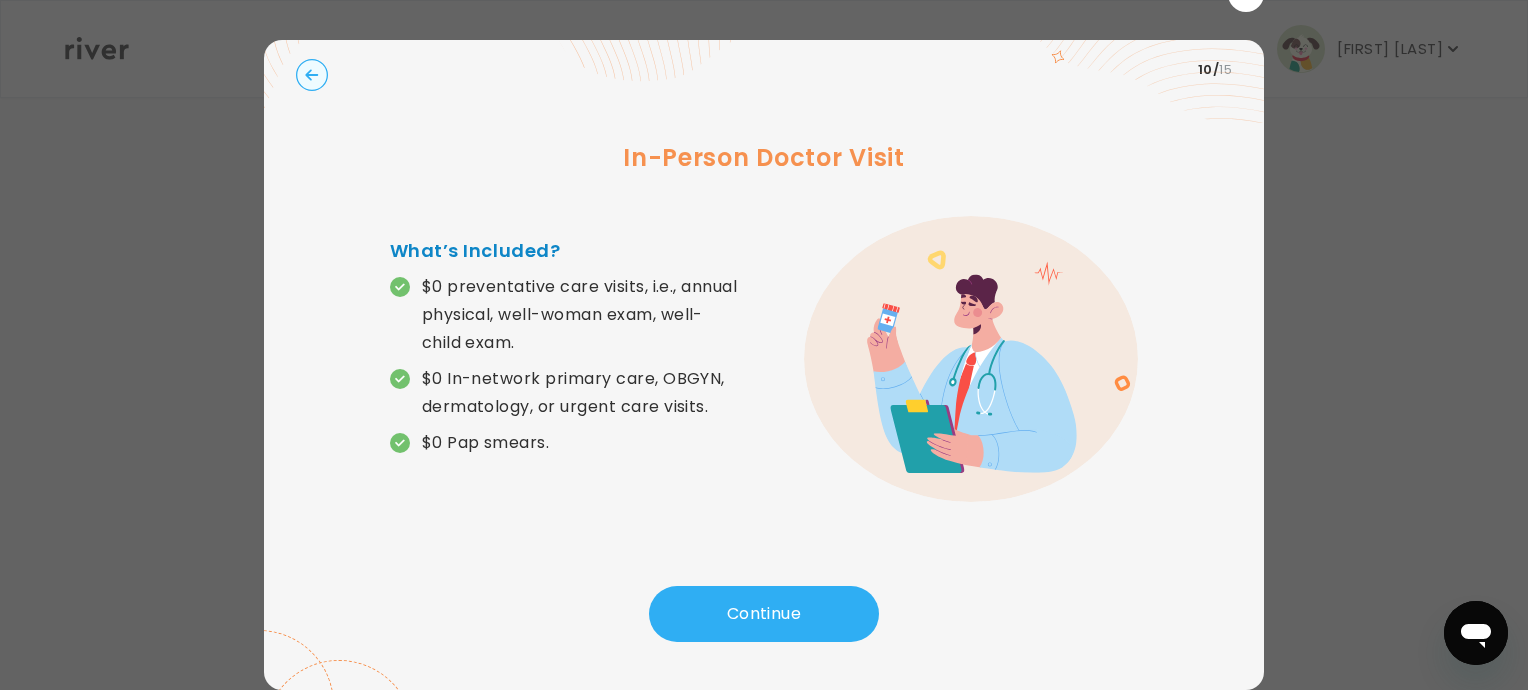 click on "Continue" at bounding box center [764, 614] 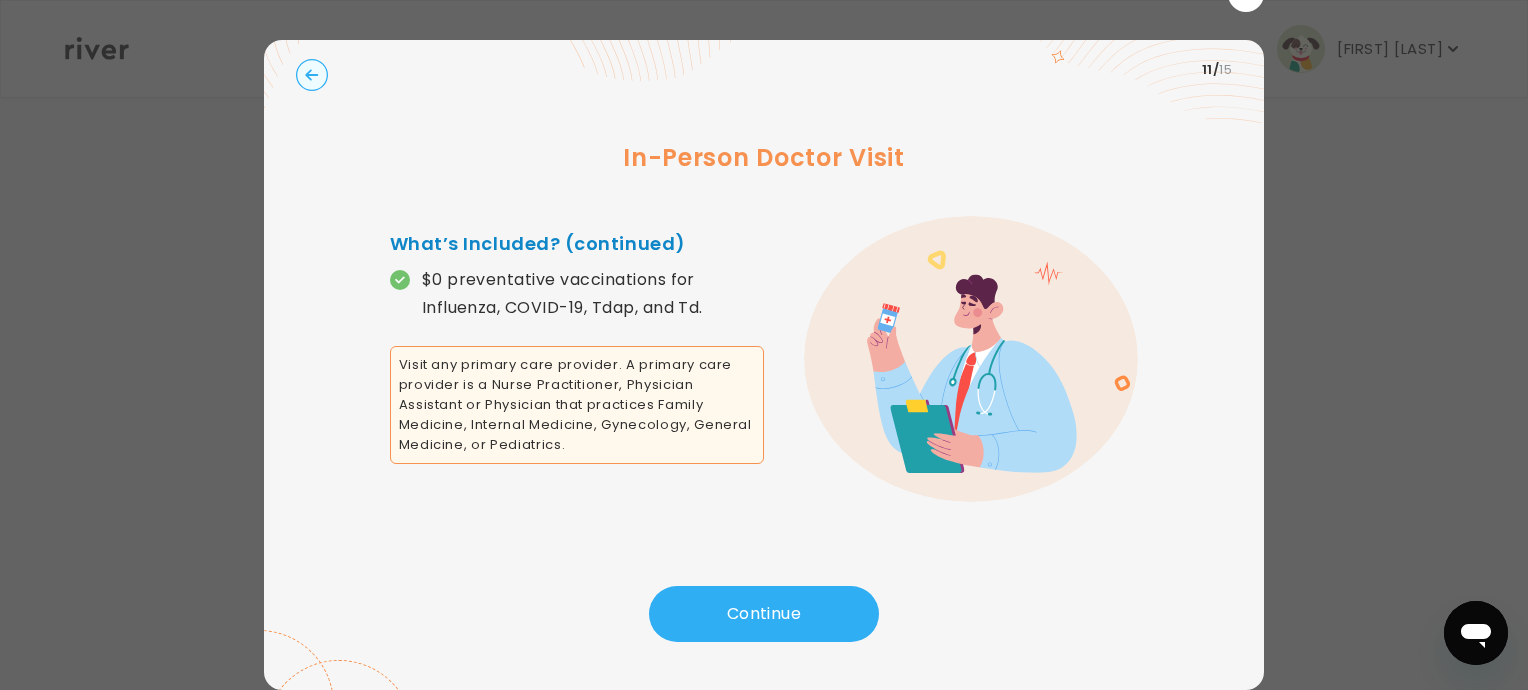 click on "Continue" at bounding box center [764, 614] 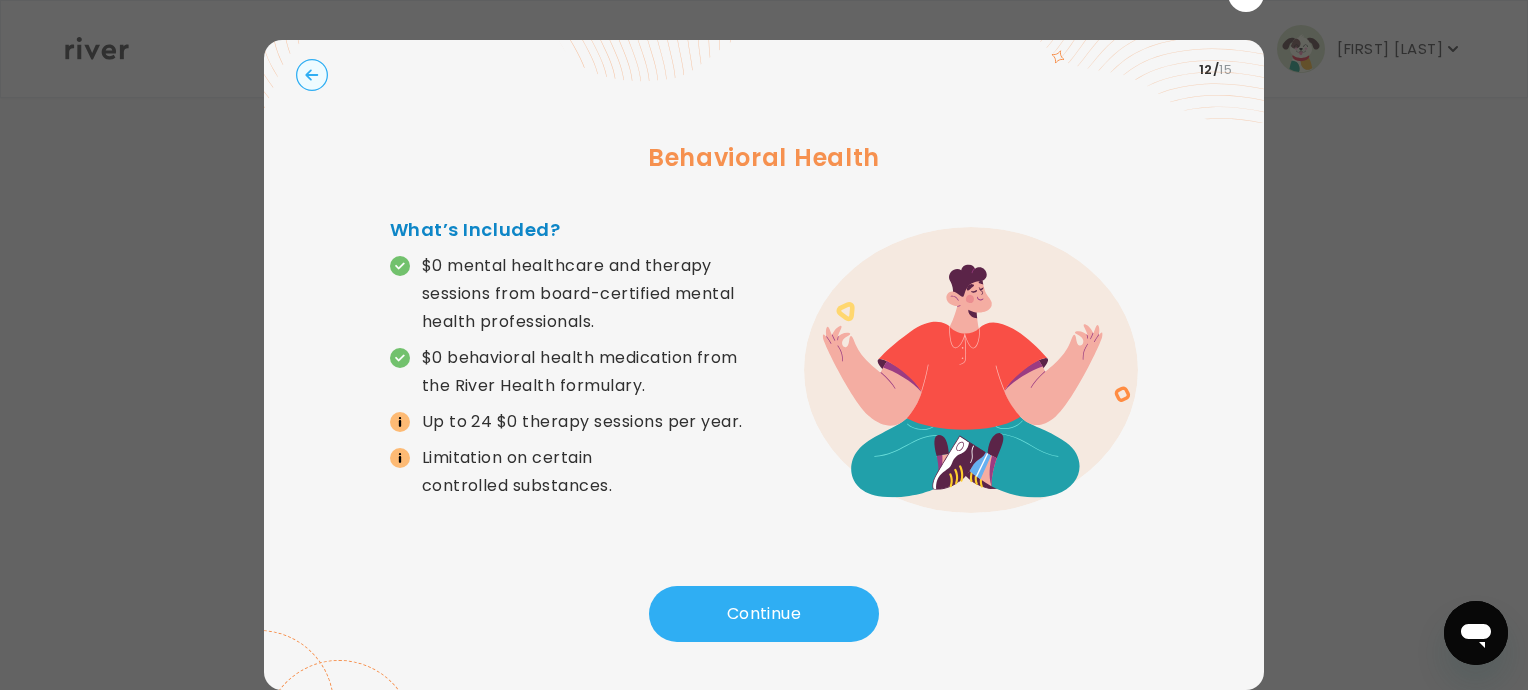 click on "Continue" at bounding box center [764, 614] 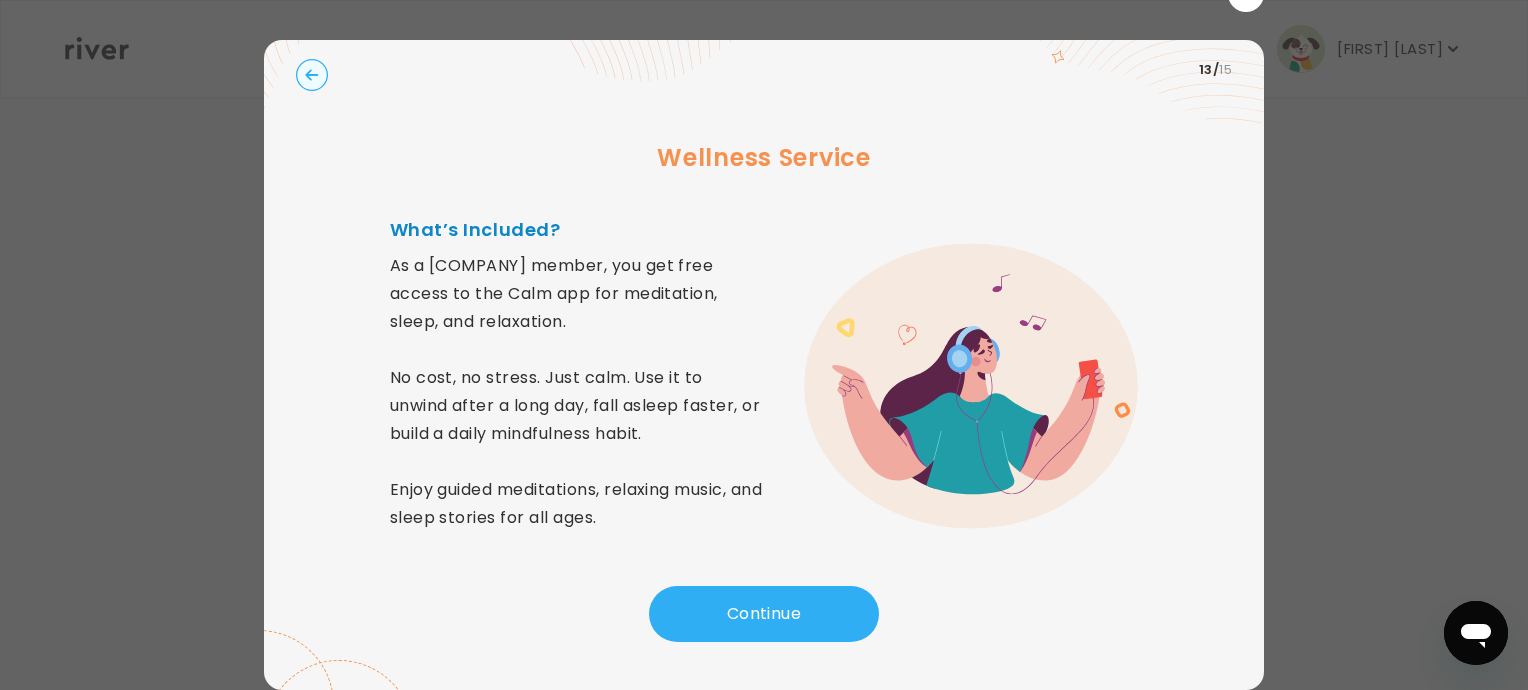 click on "Continue" at bounding box center [764, 614] 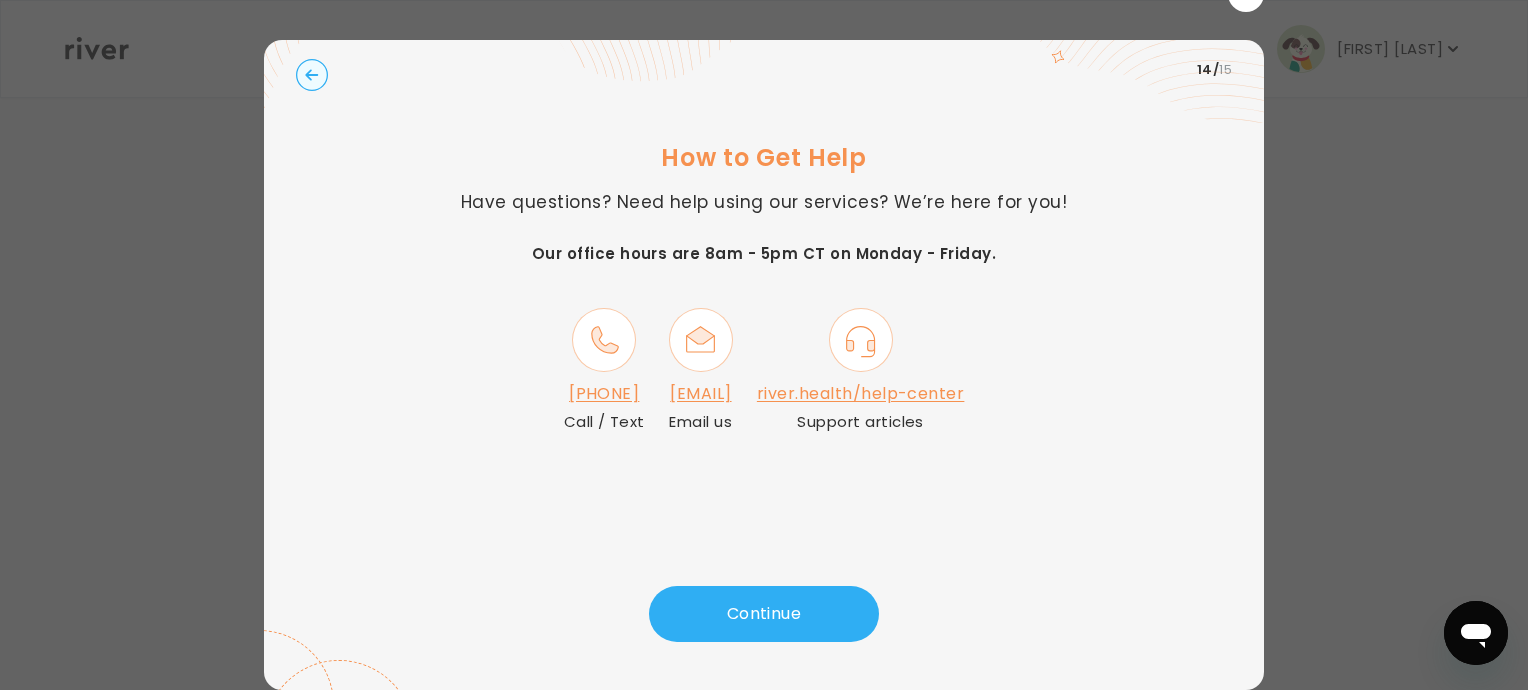 click on "Continue" at bounding box center (764, 614) 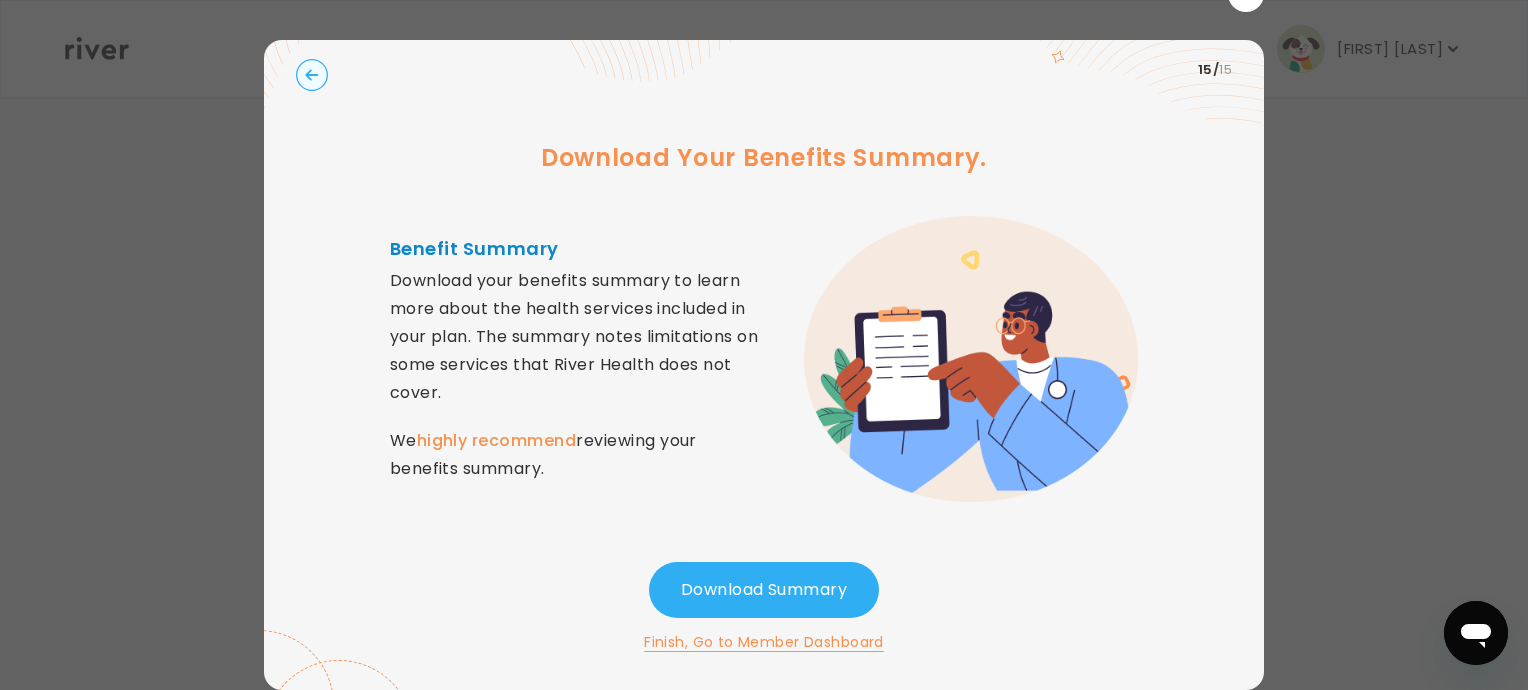 click at bounding box center (764, 345) 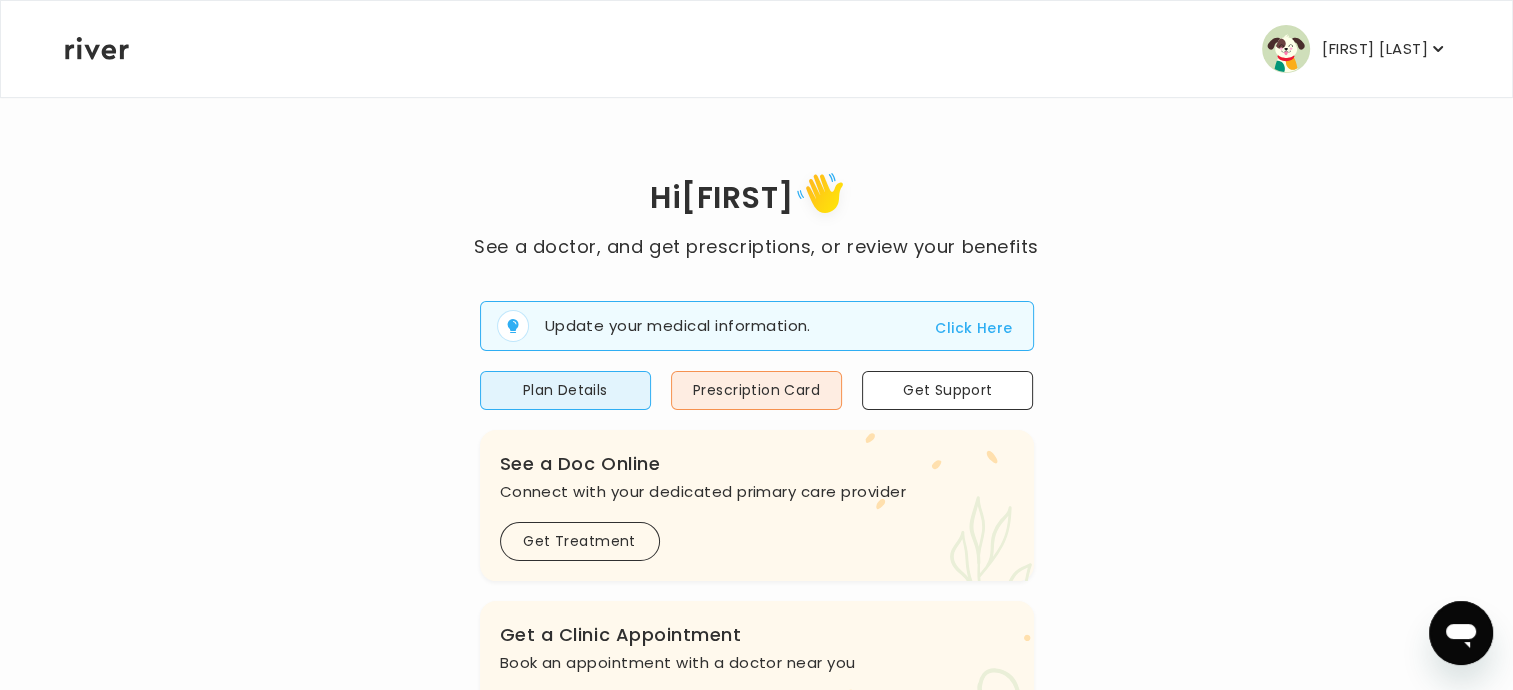 click on "Prescription Card" at bounding box center [756, 390] 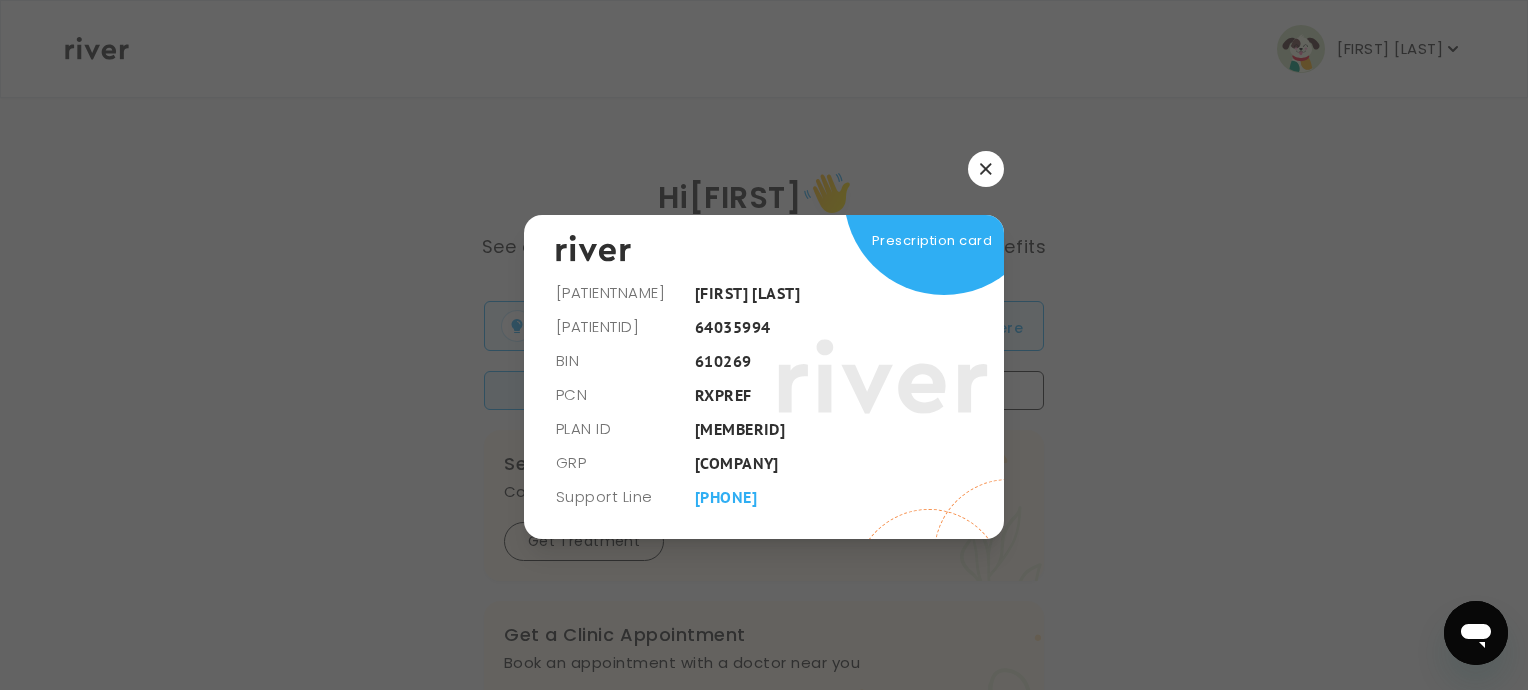 click 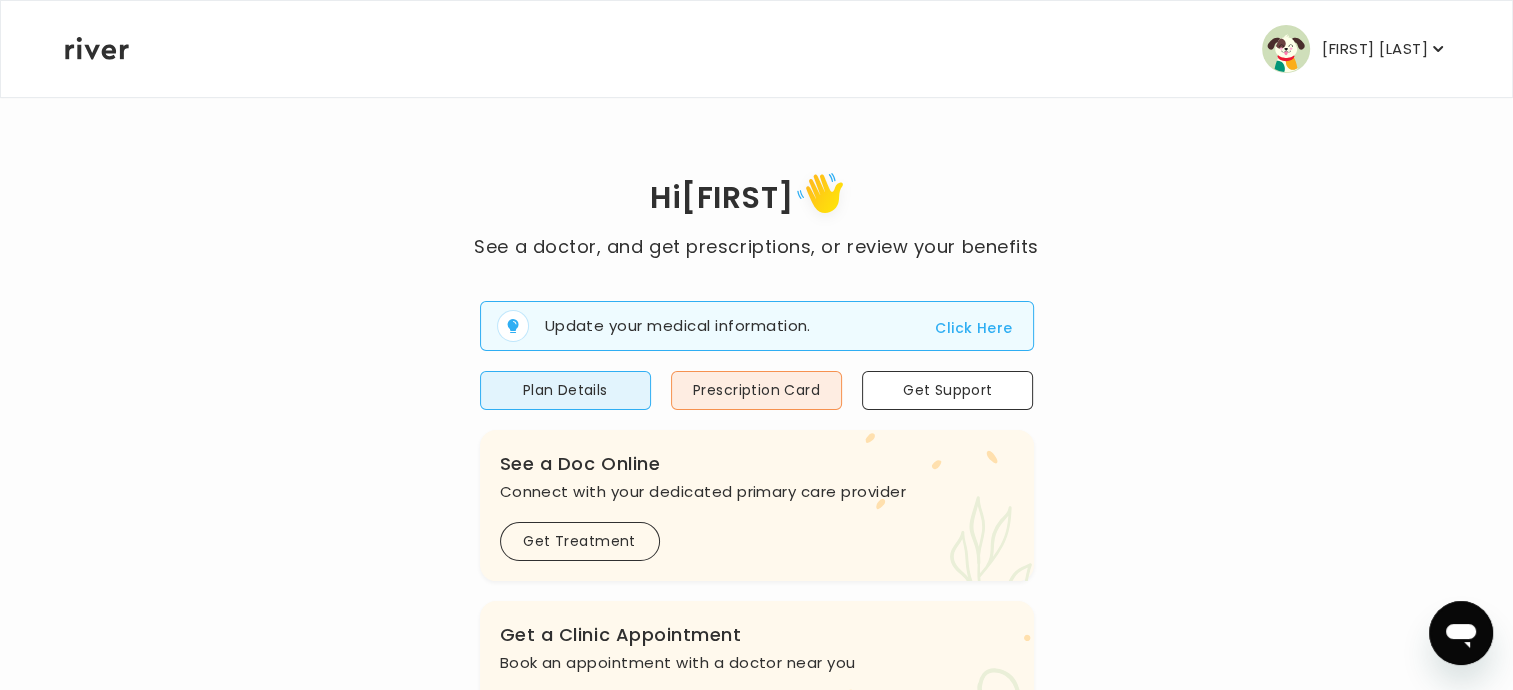 click 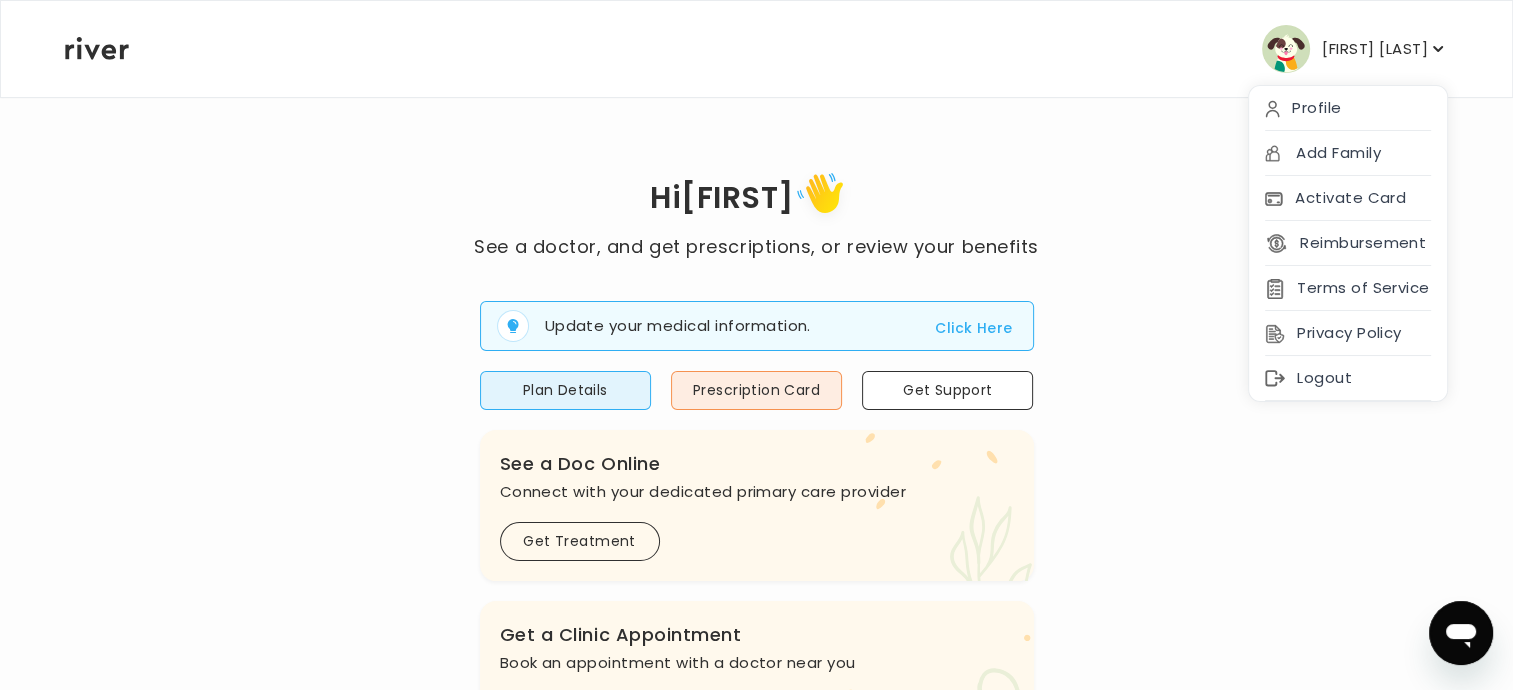 click on "Activate Card" at bounding box center [1348, 198] 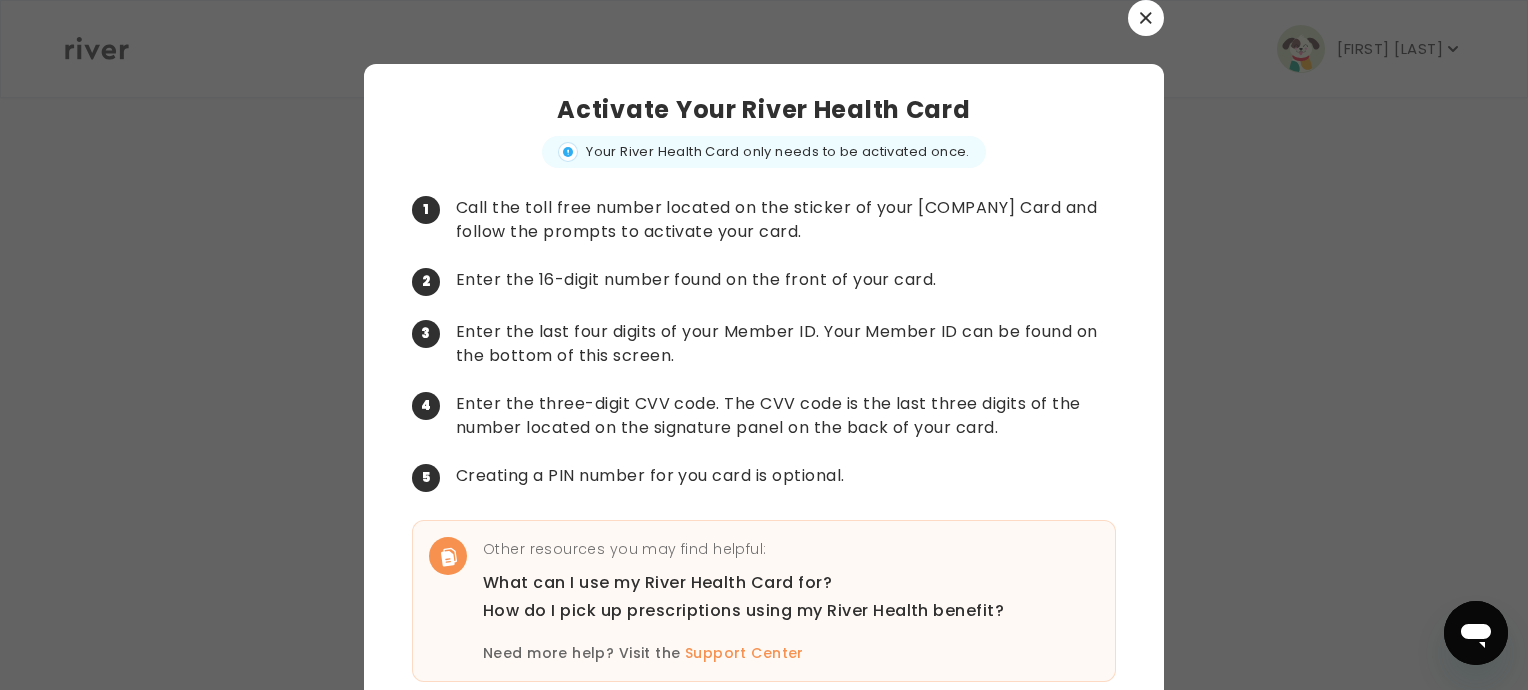 scroll, scrollTop: 71, scrollLeft: 0, axis: vertical 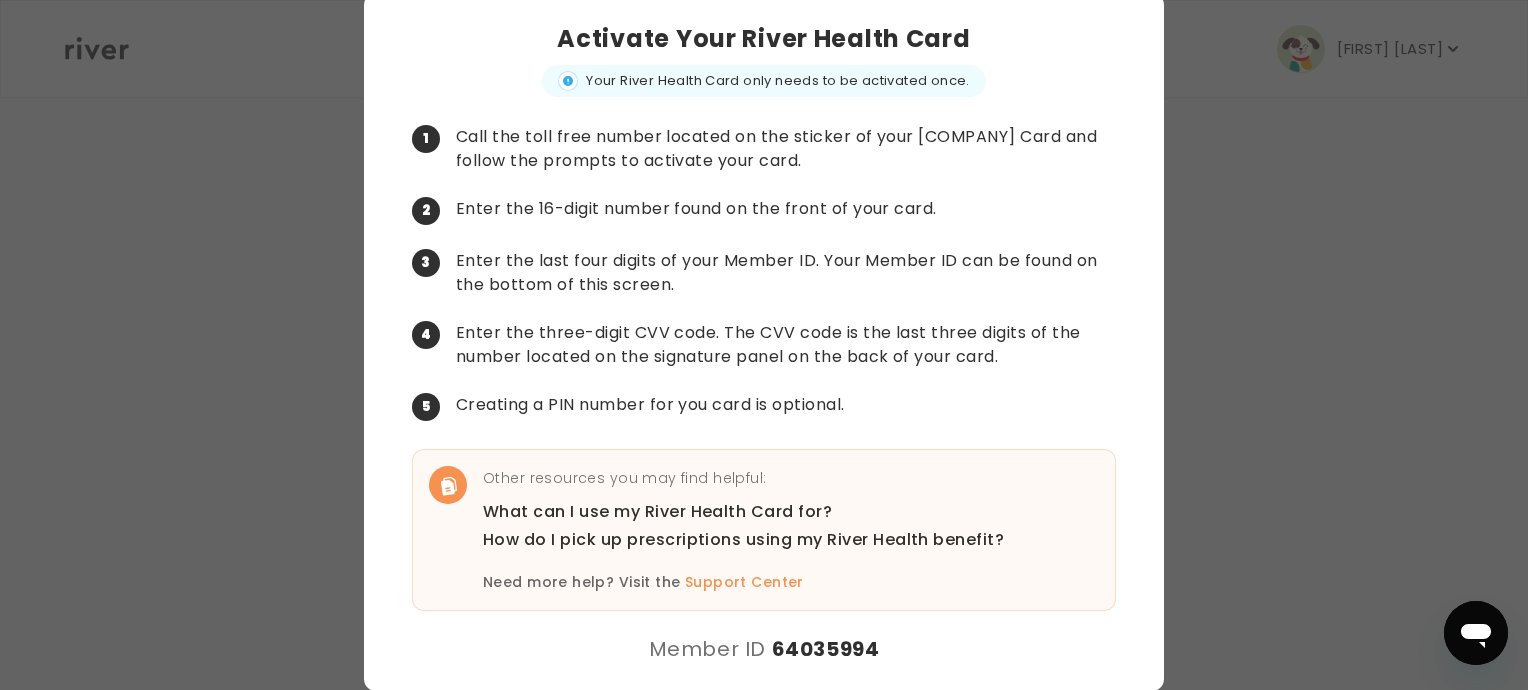 click on "What can I use my River Health Card for?" at bounding box center (743, 512) 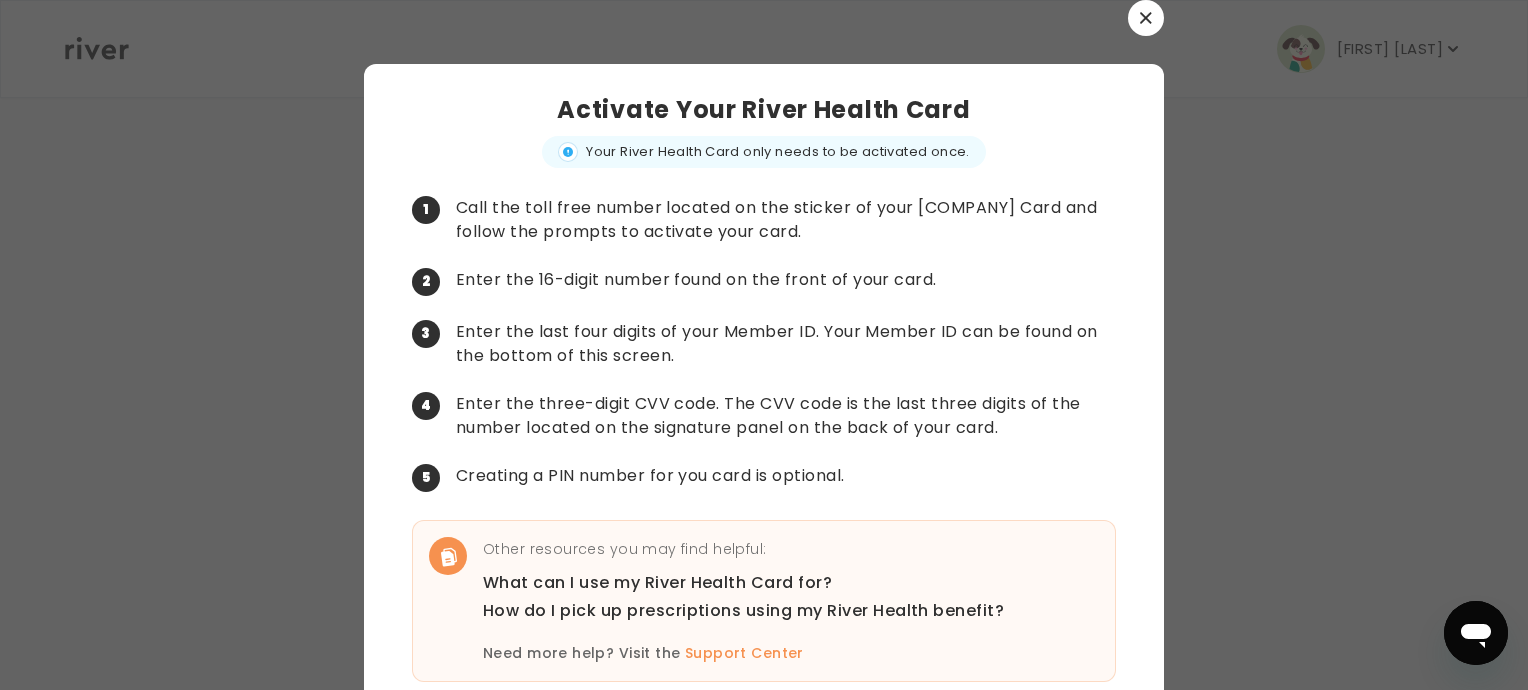 scroll, scrollTop: 71, scrollLeft: 0, axis: vertical 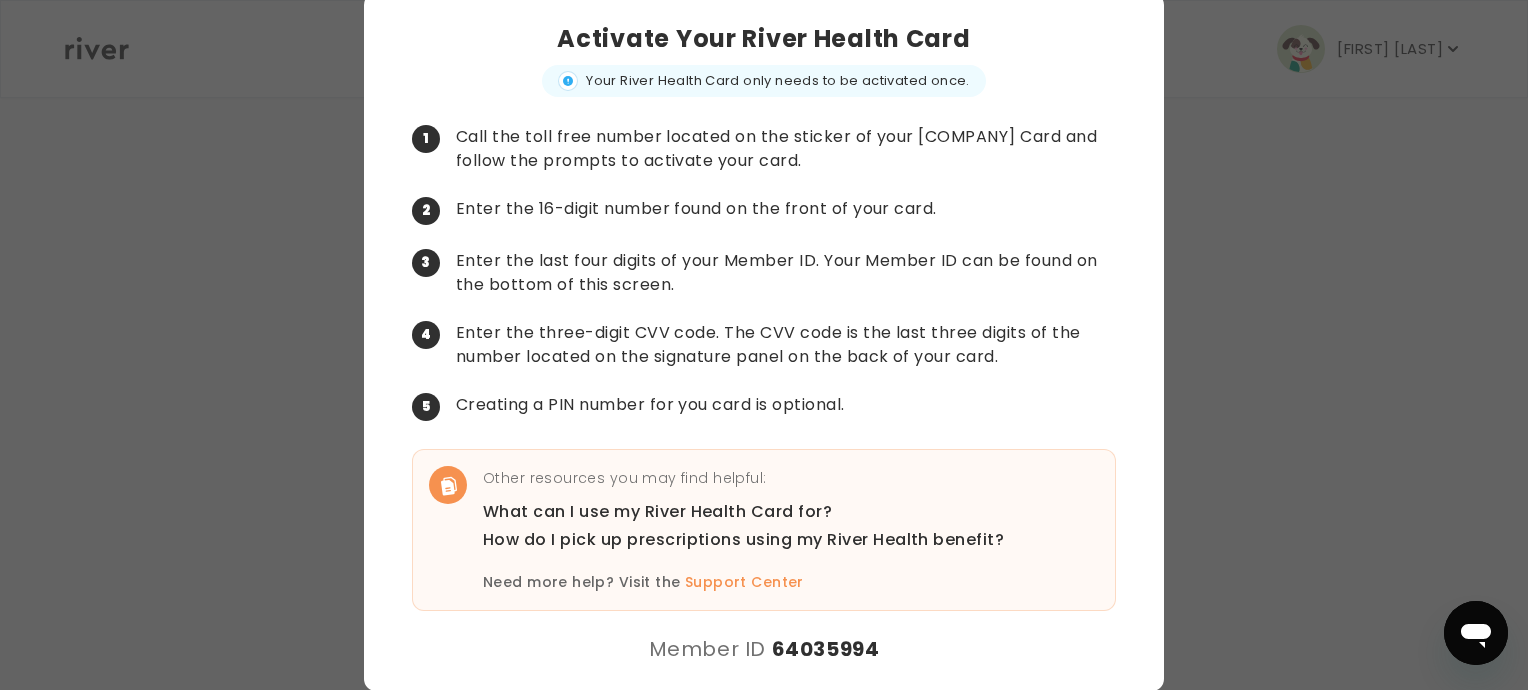click on "What can I use my River Health Card for?" at bounding box center [743, 512] 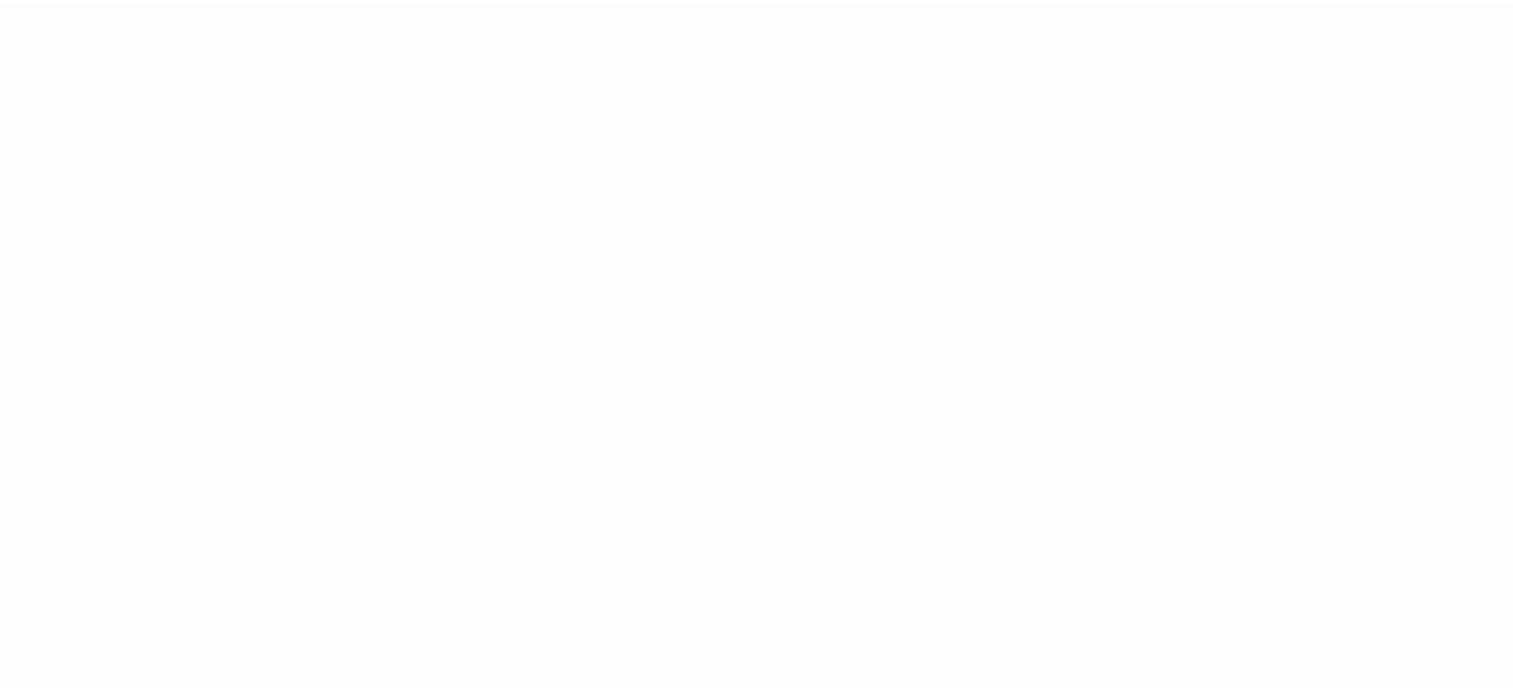 scroll, scrollTop: 0, scrollLeft: 0, axis: both 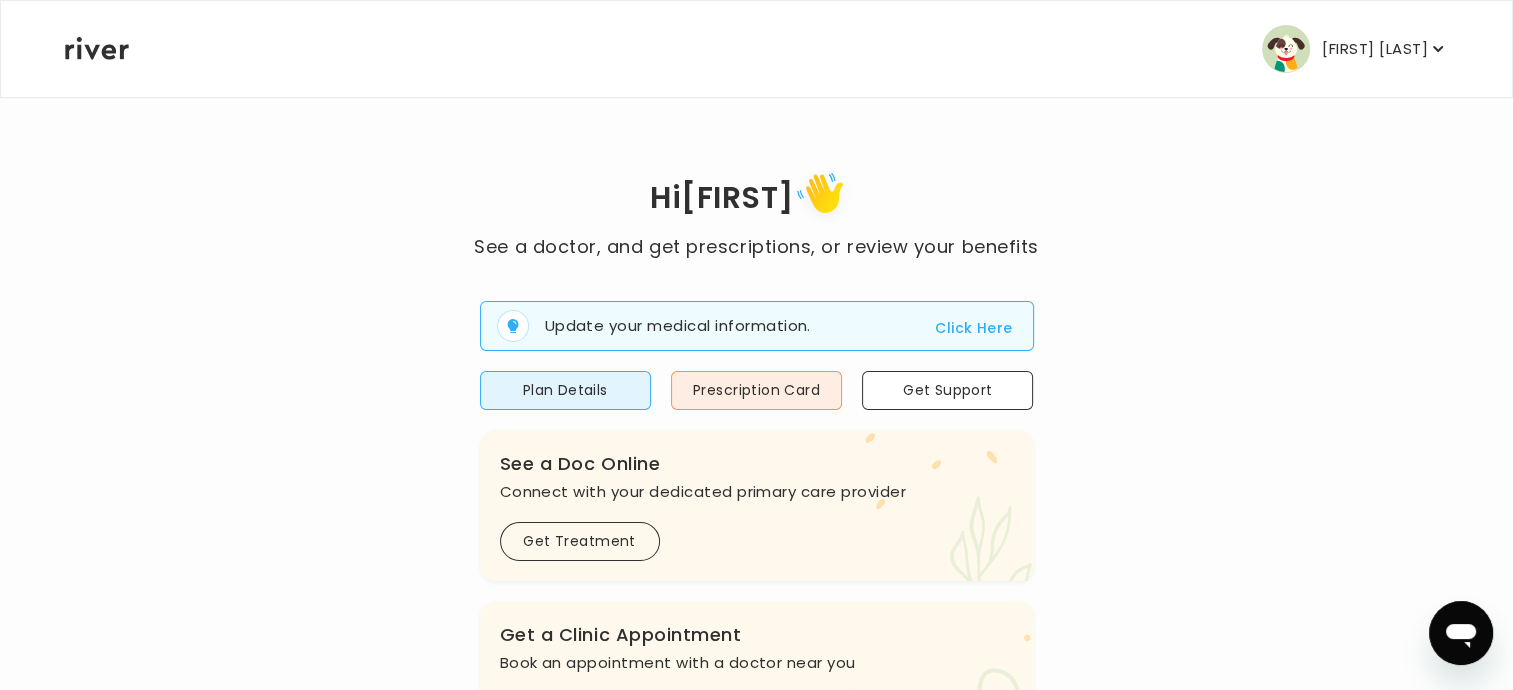 click 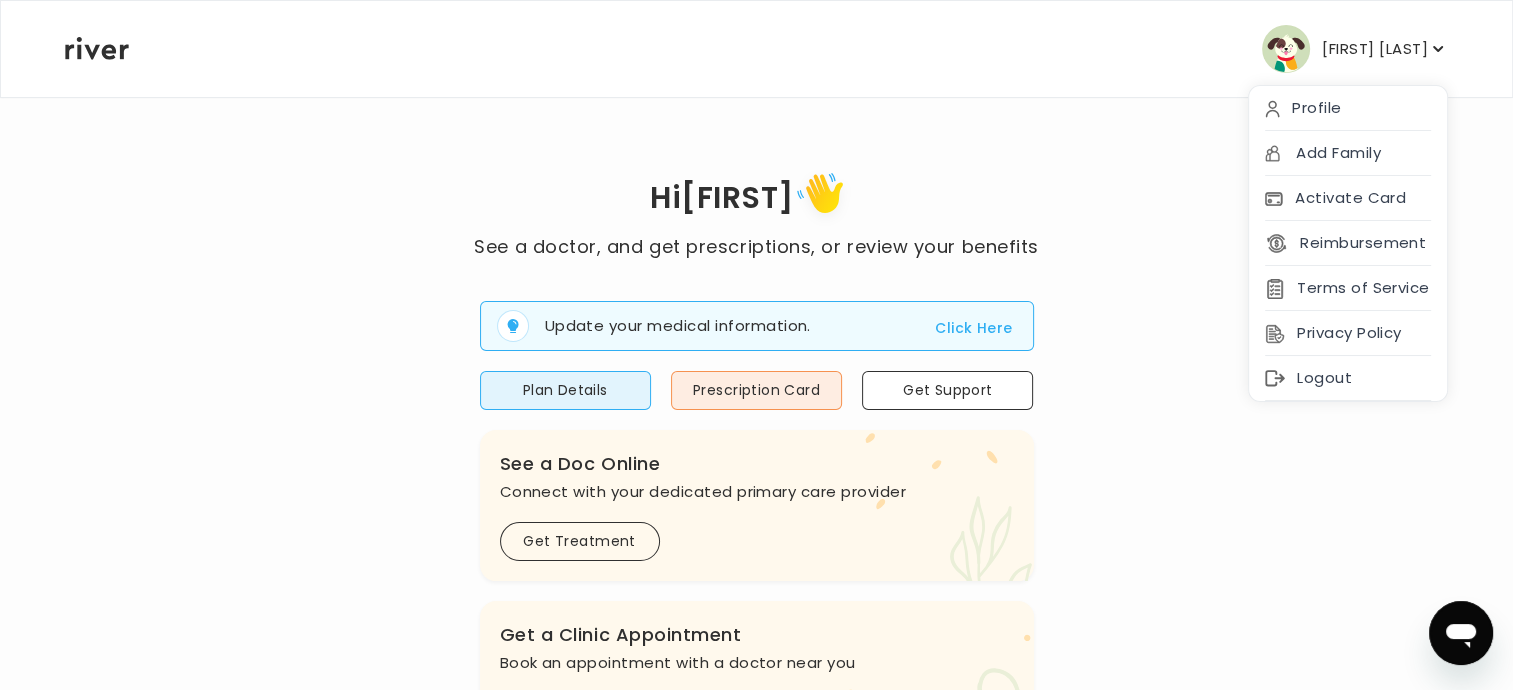 click on "Profile" at bounding box center (1348, 108) 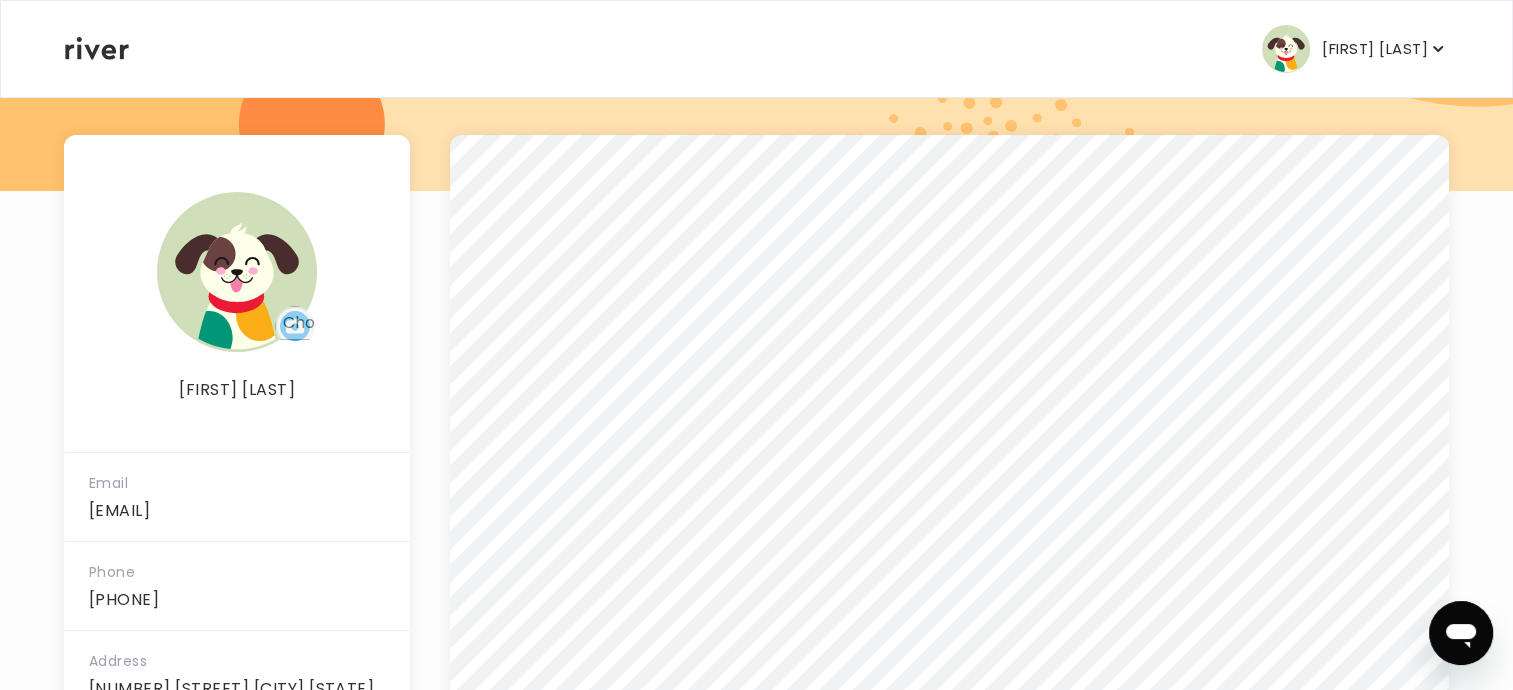 scroll, scrollTop: 300, scrollLeft: 0, axis: vertical 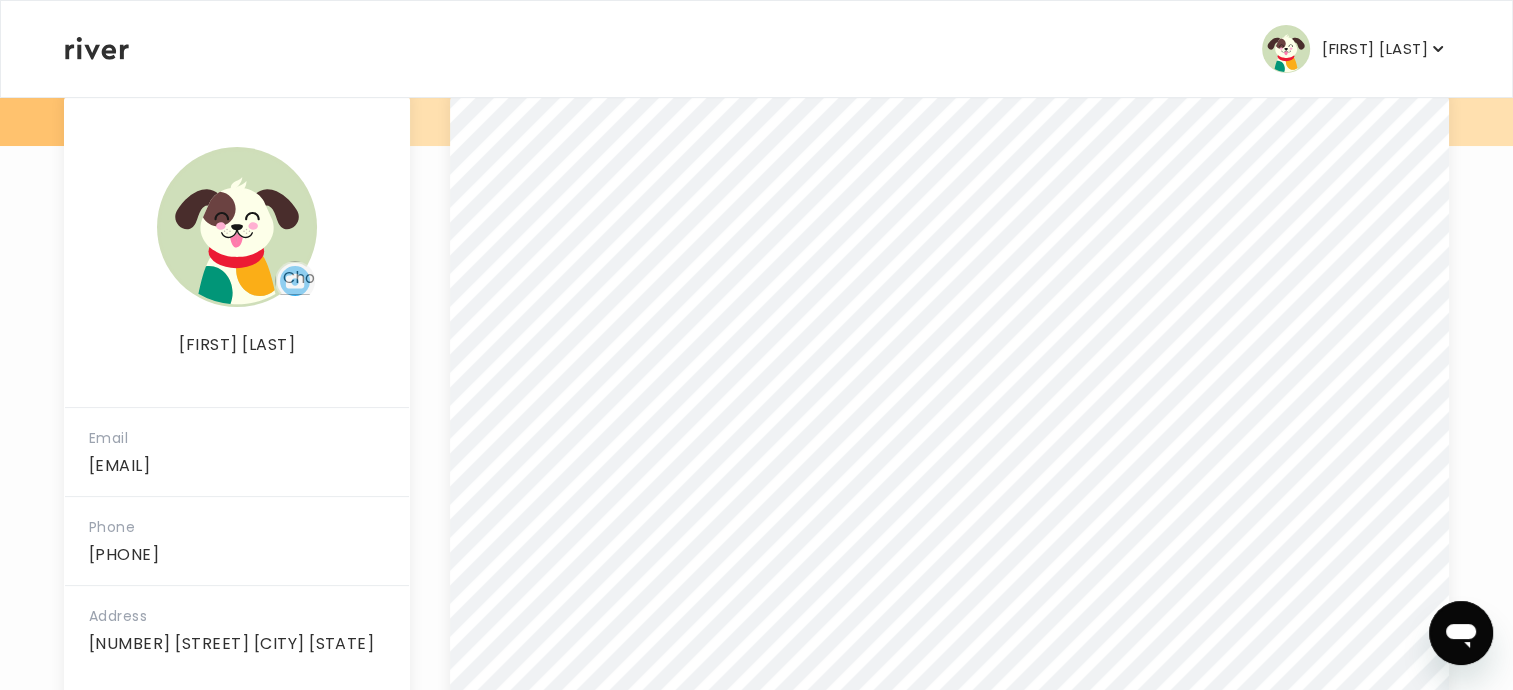 click 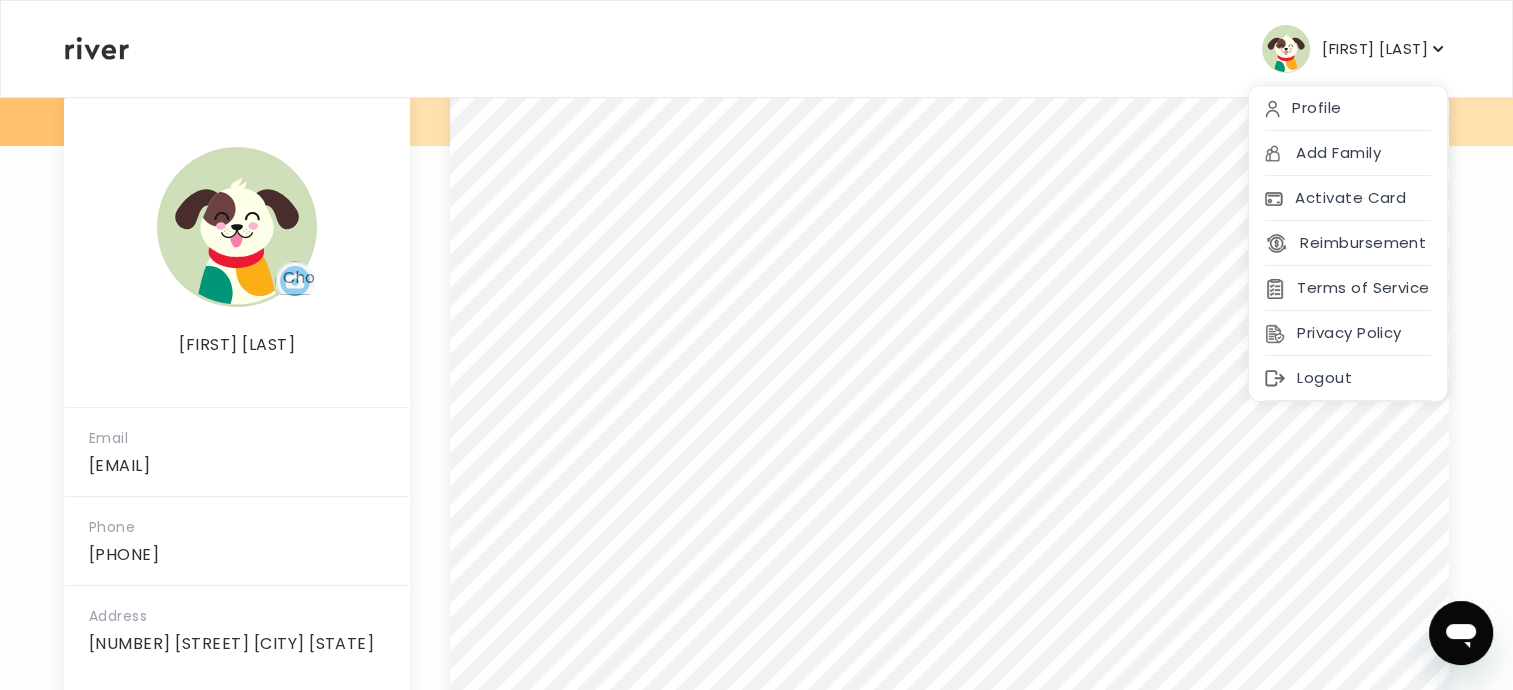 click on "Terms of Service" at bounding box center (1348, 288) 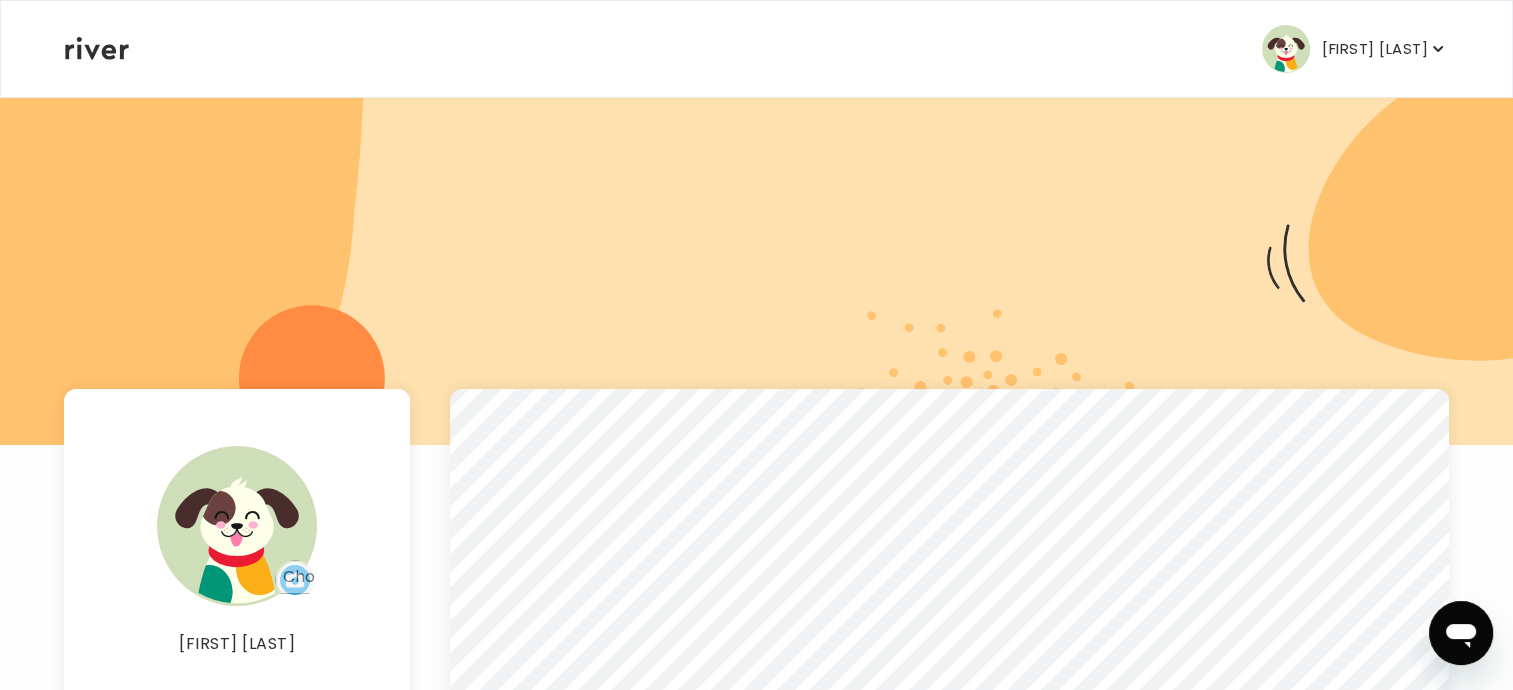 scroll, scrollTop: 0, scrollLeft: 0, axis: both 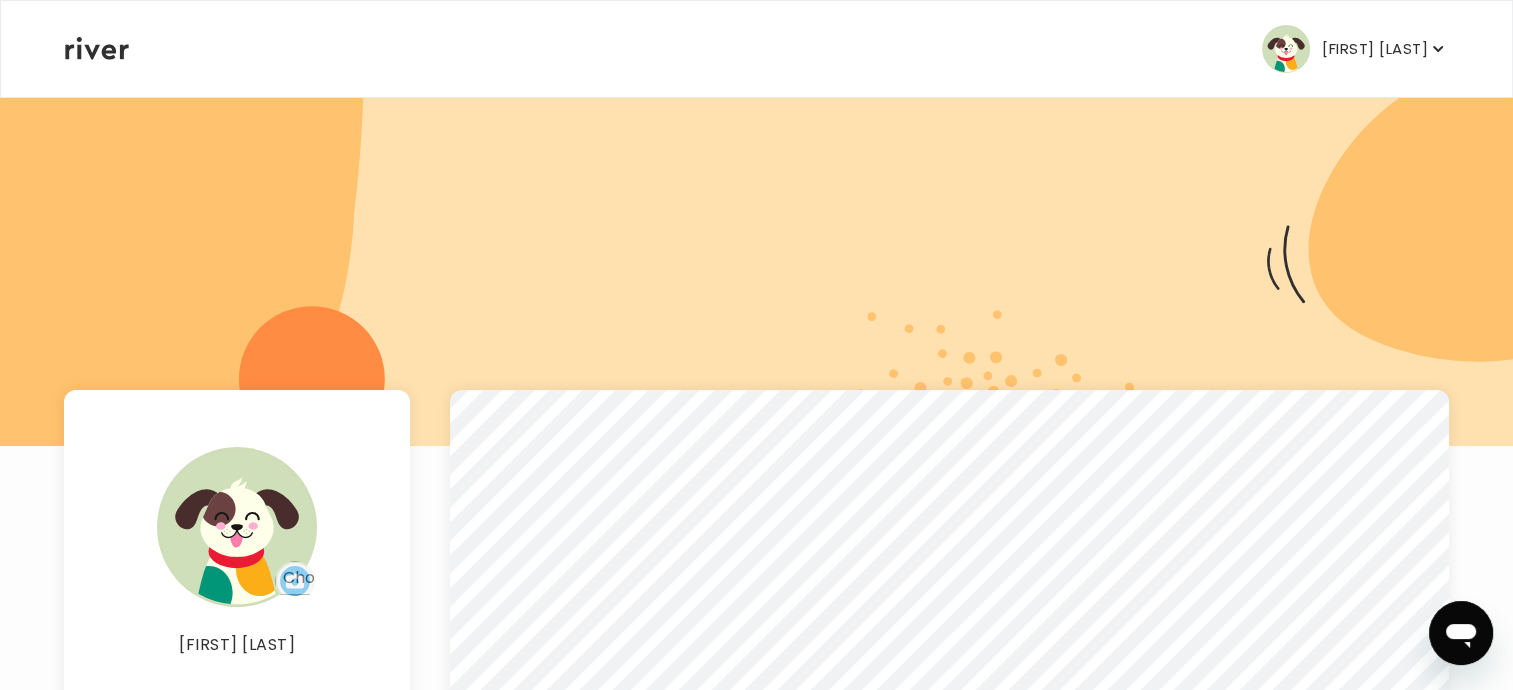 click 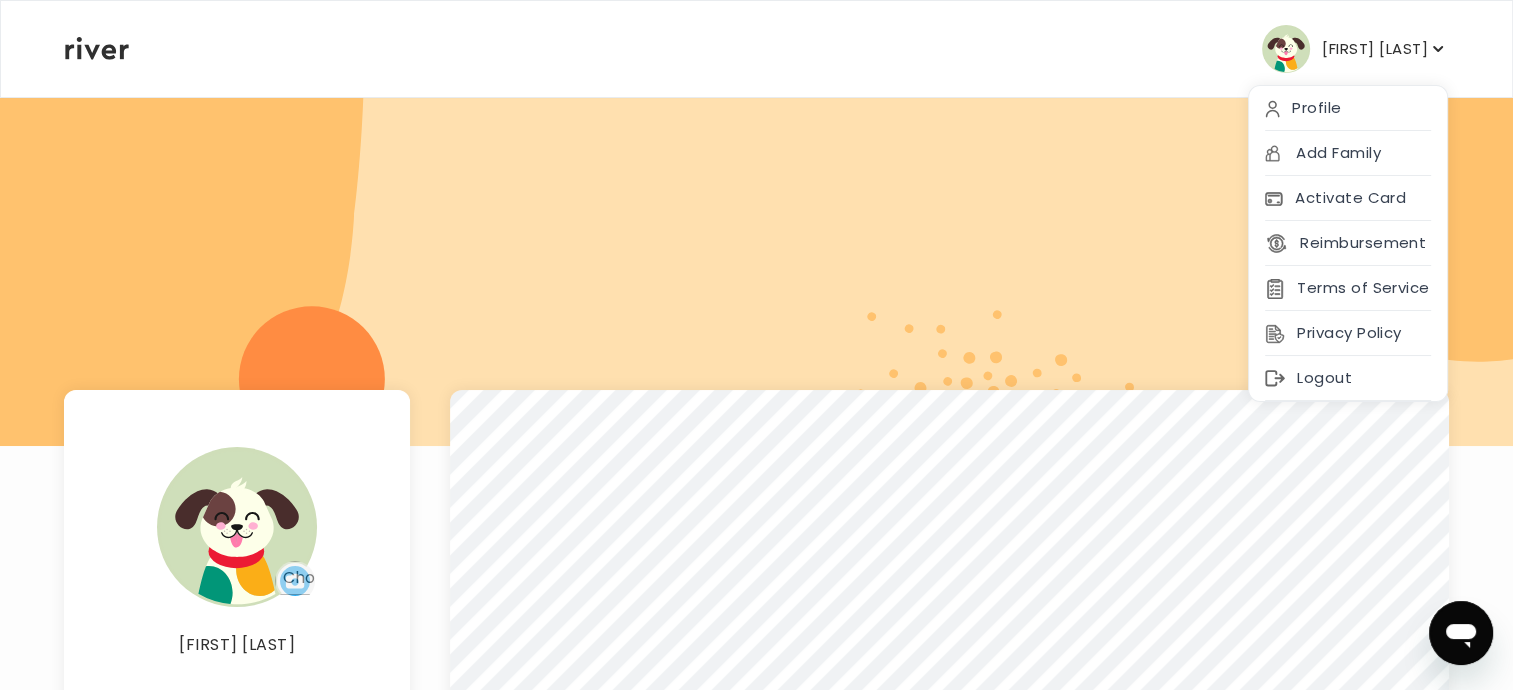 click on "Profile" at bounding box center [1348, 108] 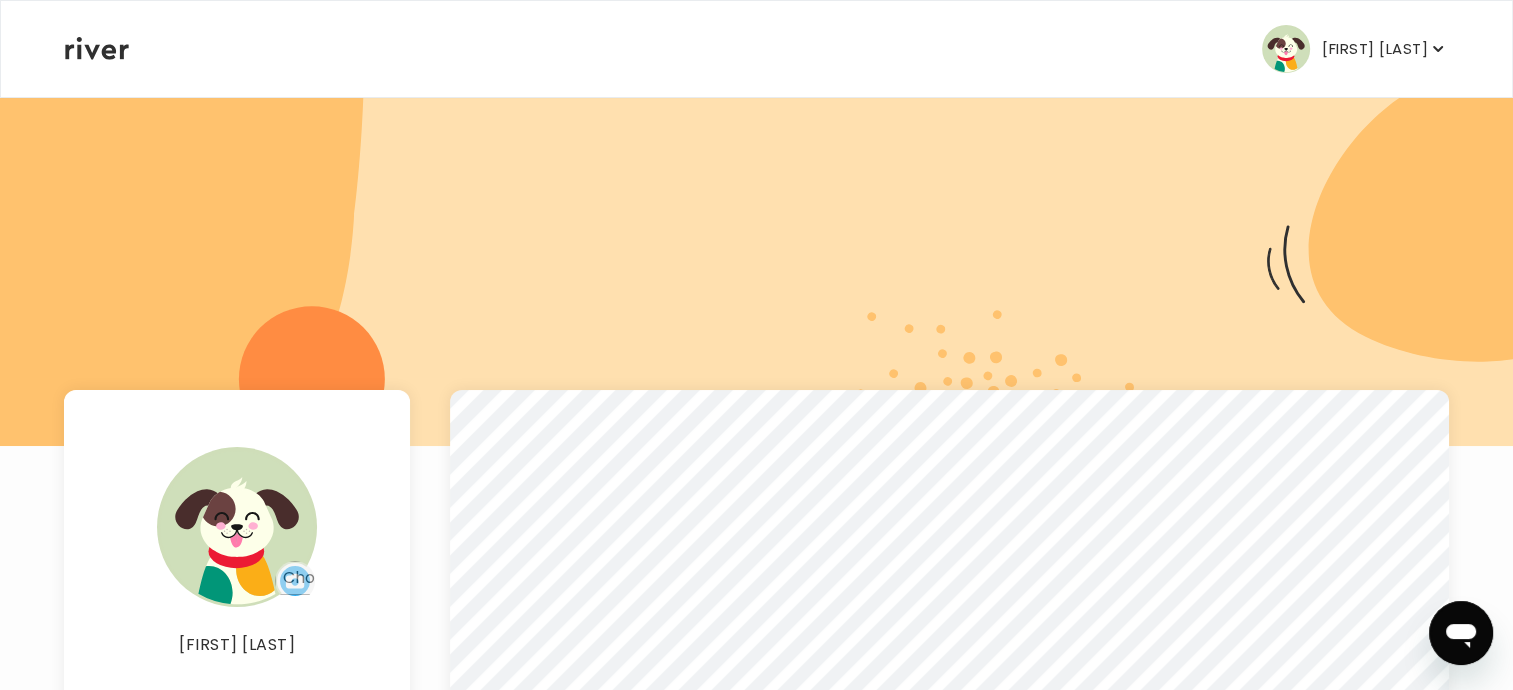 click on "[FIRST] [LAST]" at bounding box center [1375, 49] 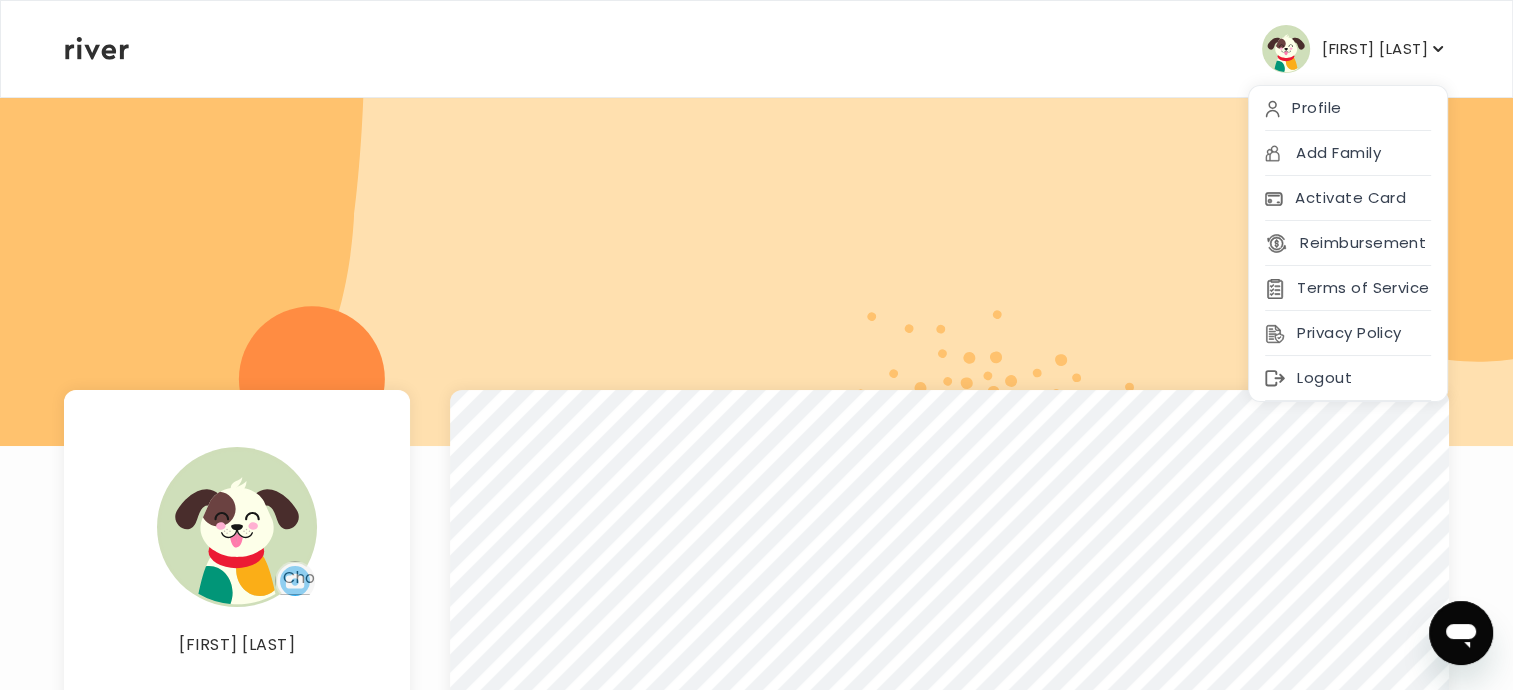 click on "Reimbursement" at bounding box center (1345, 243) 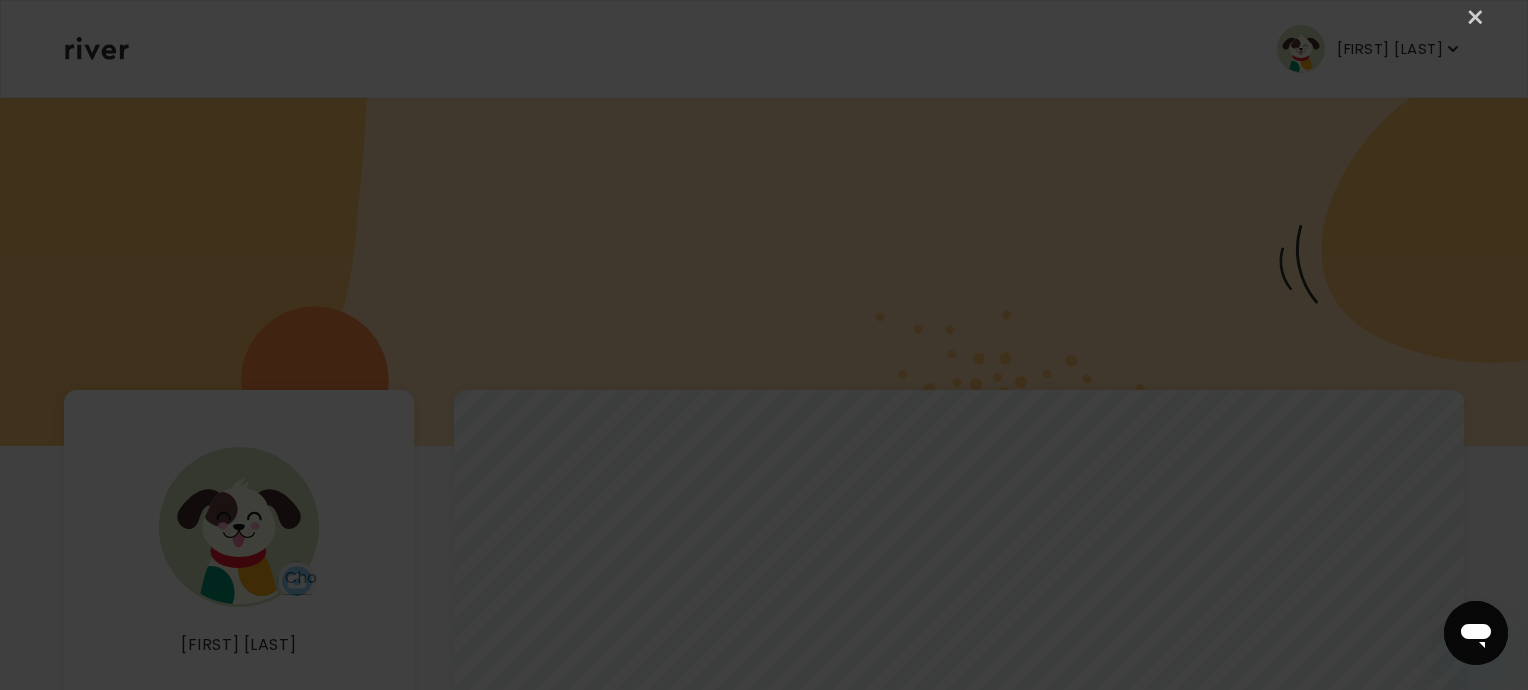 click on "×" at bounding box center (1476, 18) 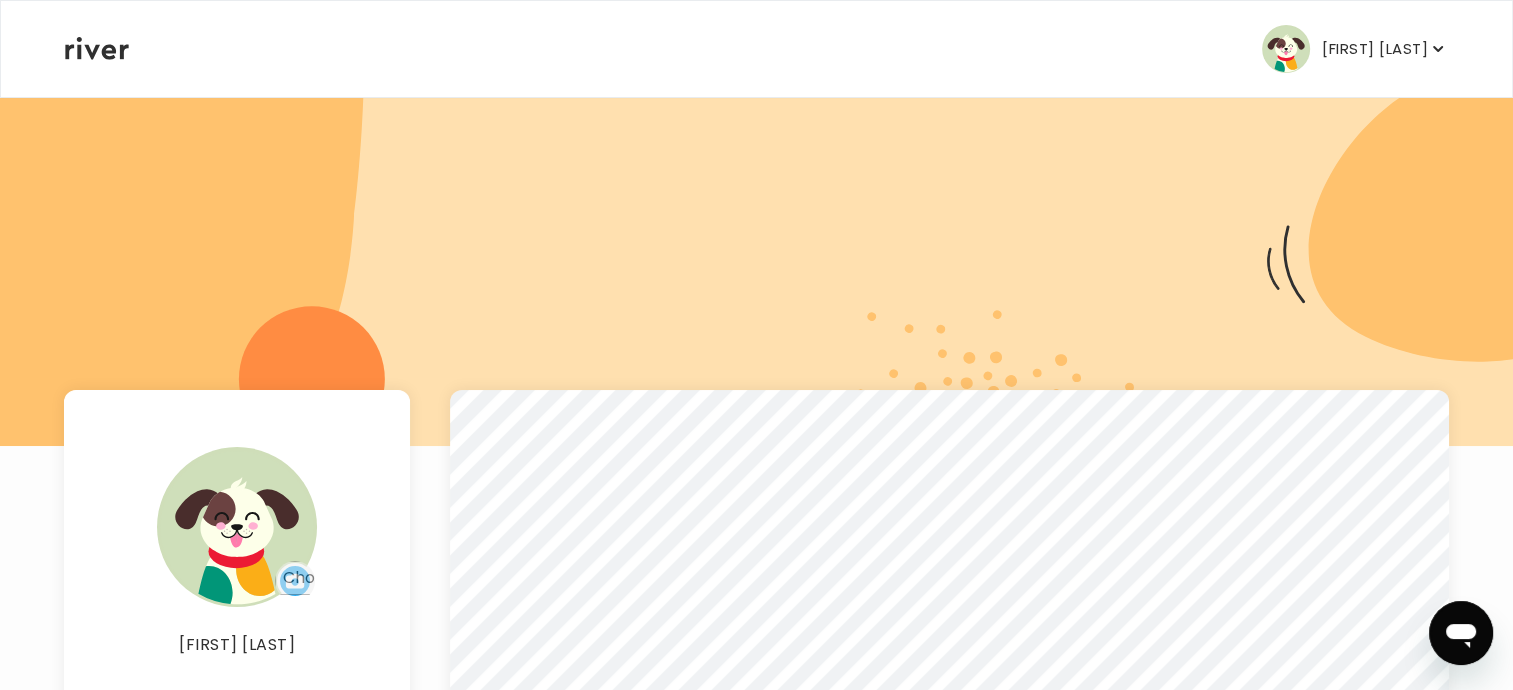 click on "[FIRST] [LAST]" at bounding box center (1375, 49) 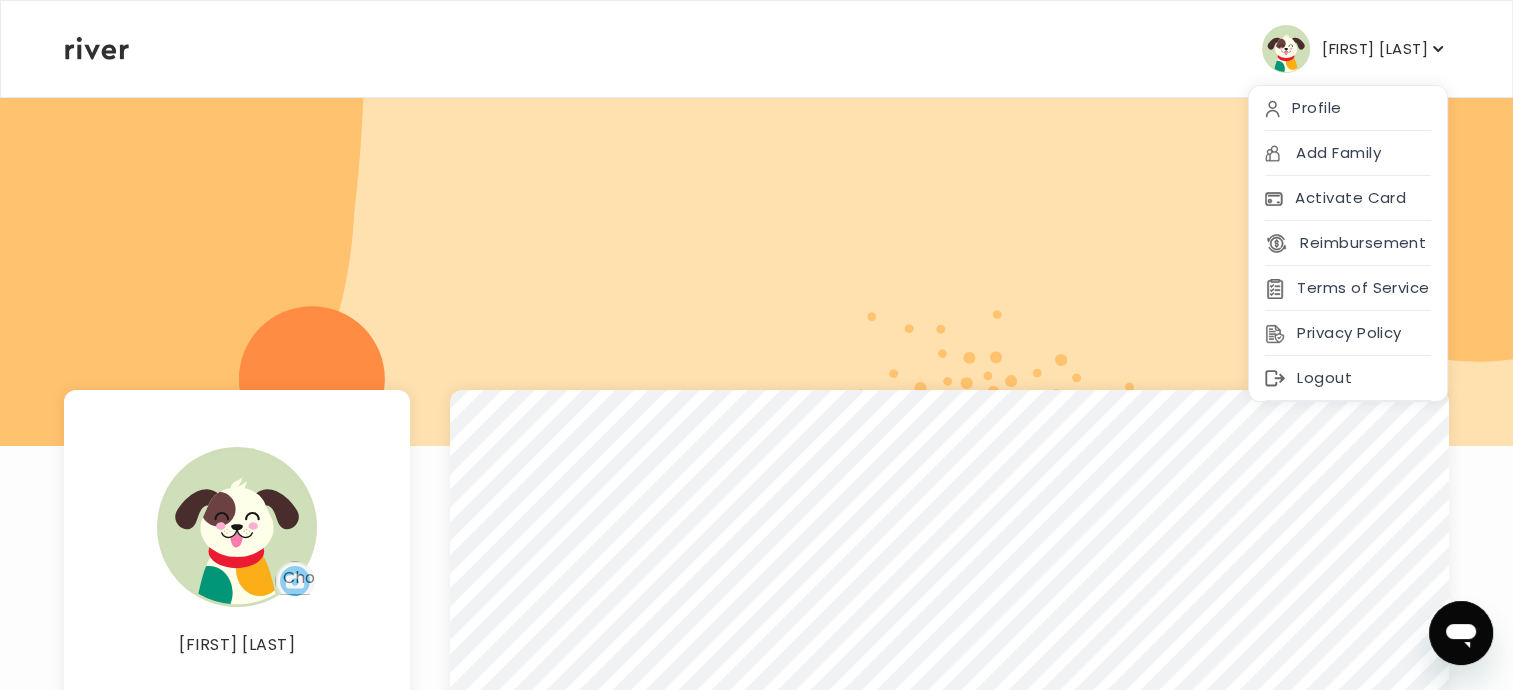 click at bounding box center [756, 271] 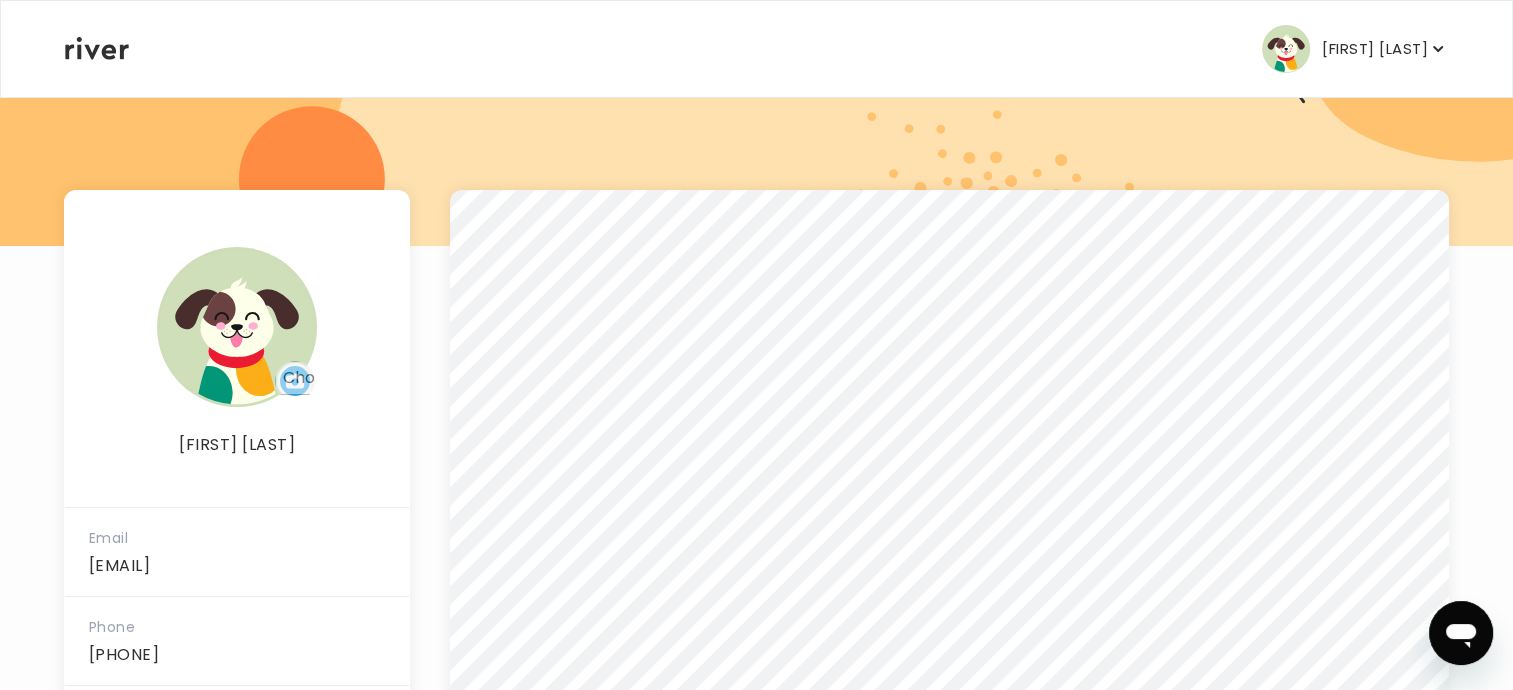 scroll, scrollTop: 0, scrollLeft: 0, axis: both 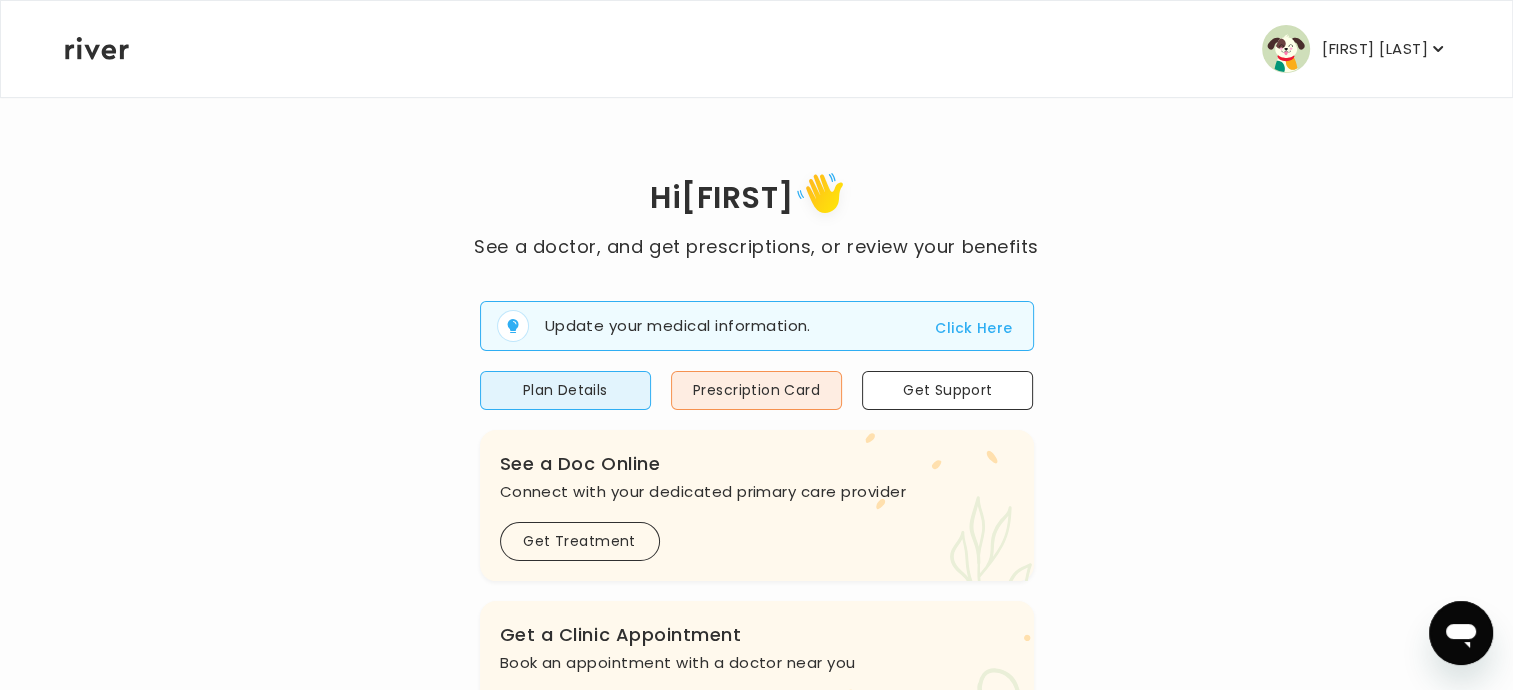 click on "Plan Details" at bounding box center (565, 390) 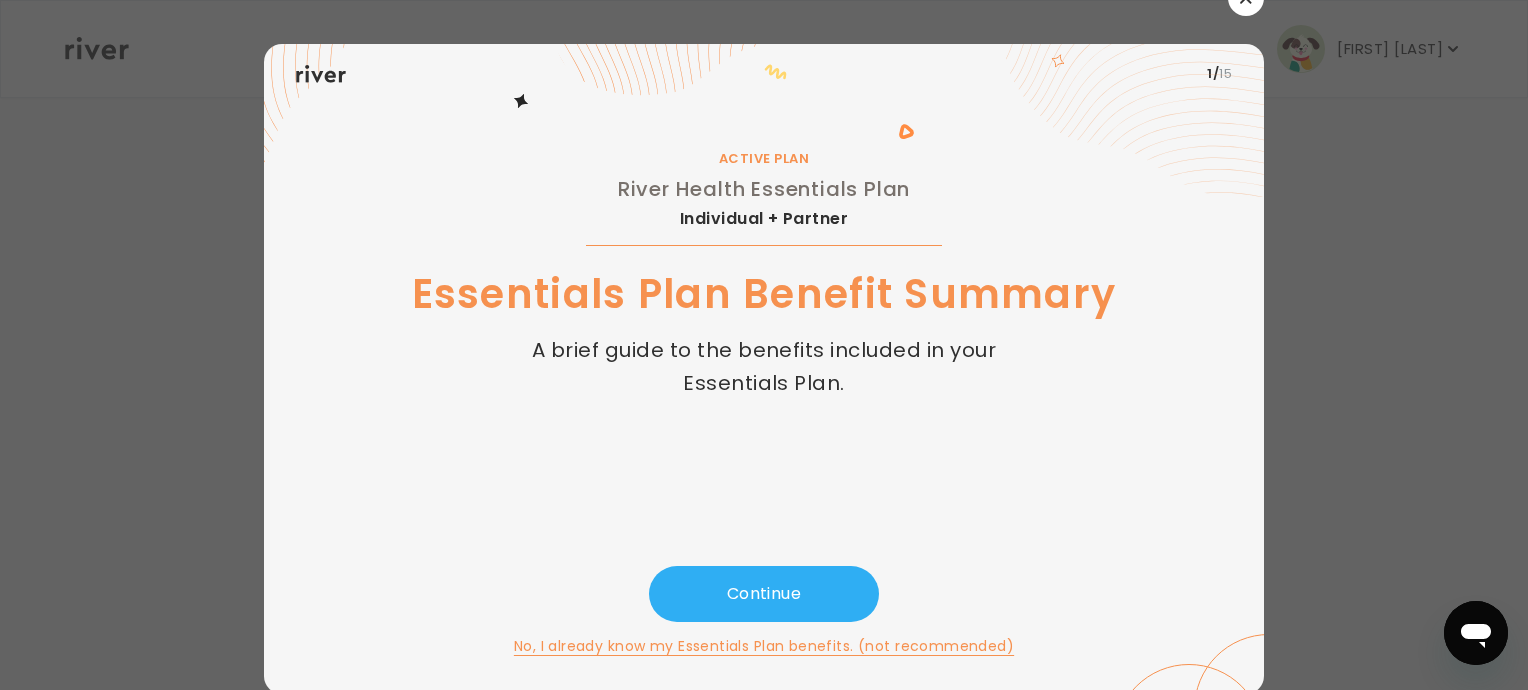 scroll, scrollTop: 24, scrollLeft: 0, axis: vertical 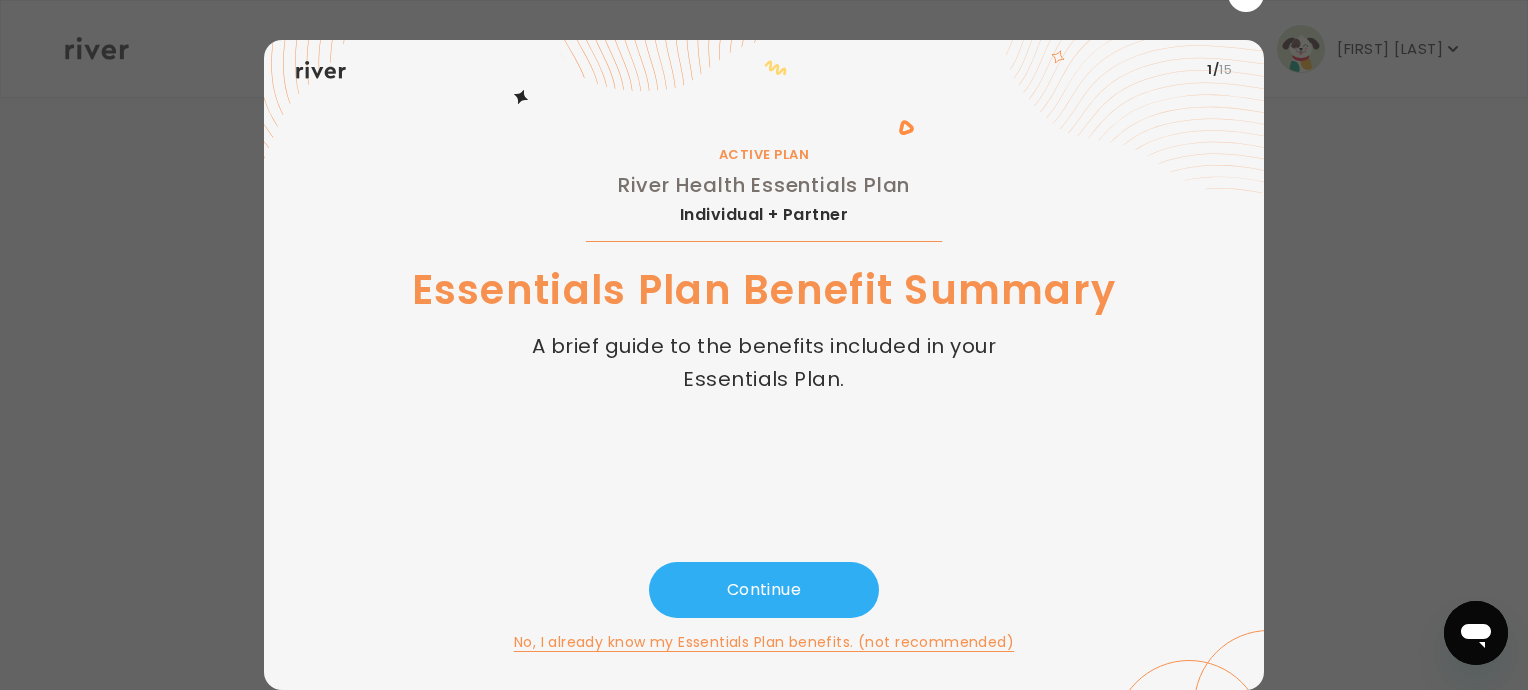 click on "Continue" at bounding box center (764, 590) 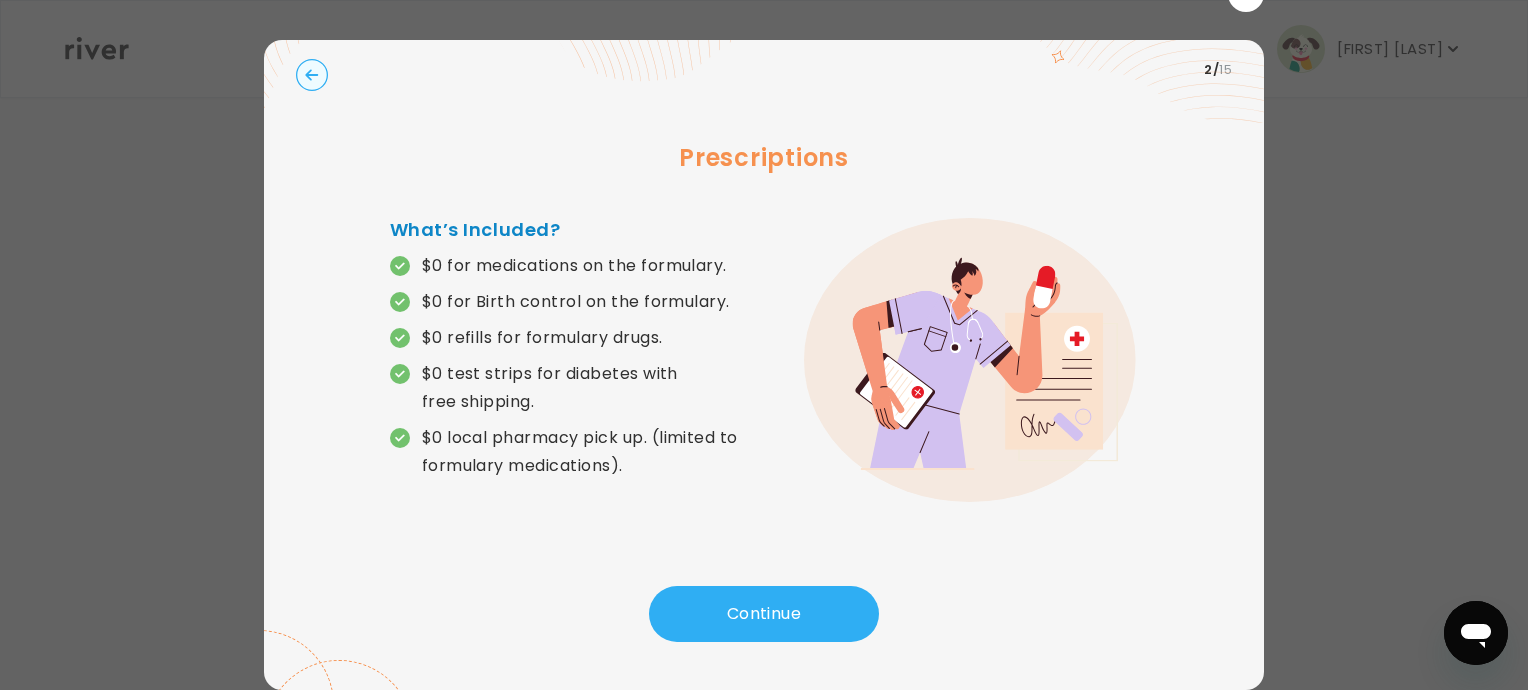 click on "Continue" at bounding box center (764, 614) 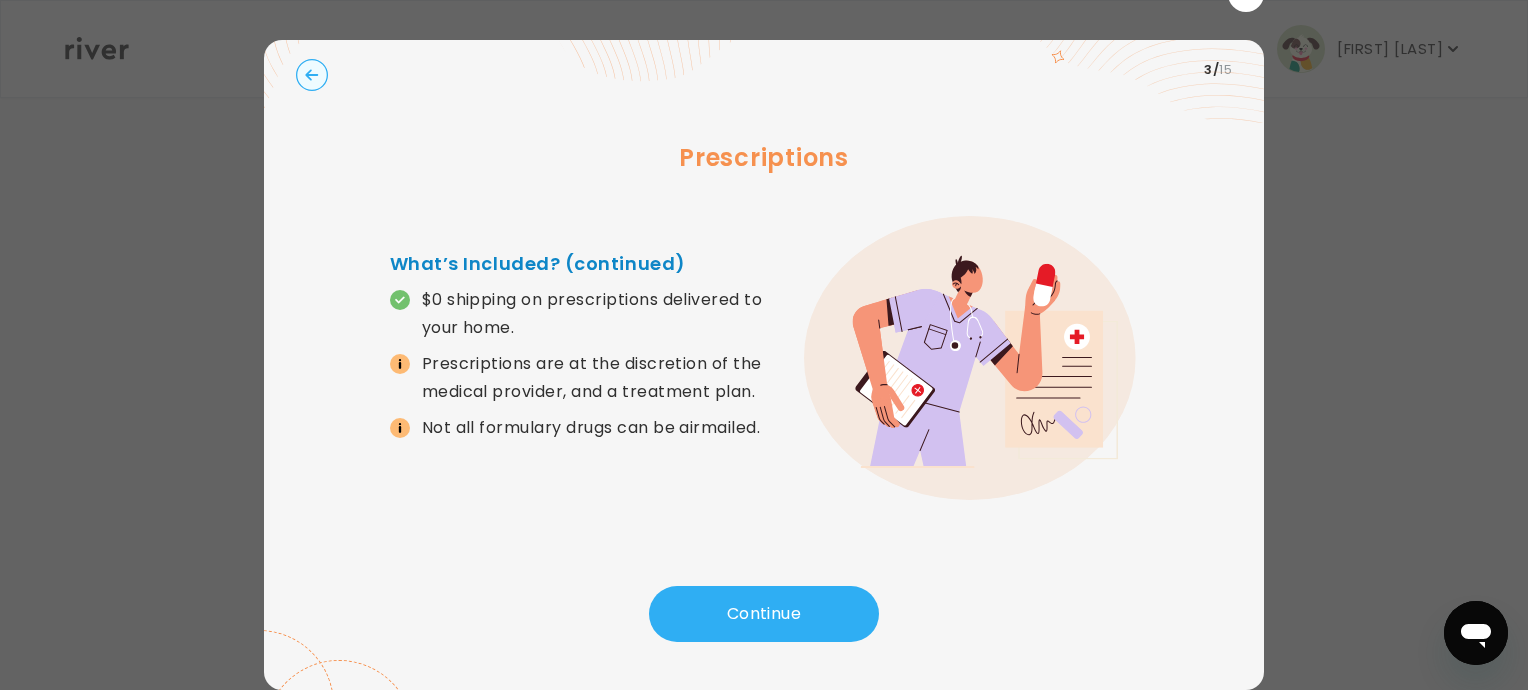 click on "Continue" at bounding box center (764, 614) 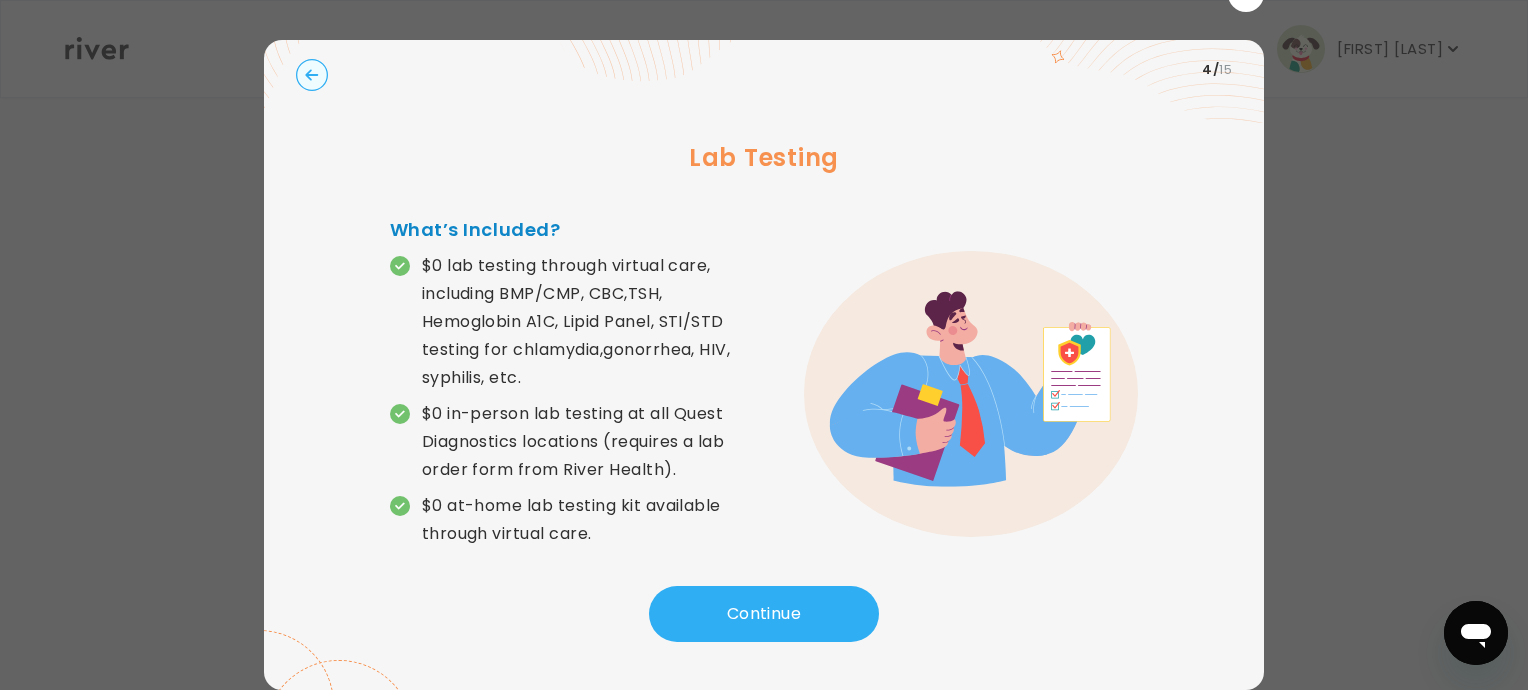 click on "Continue" at bounding box center [764, 614] 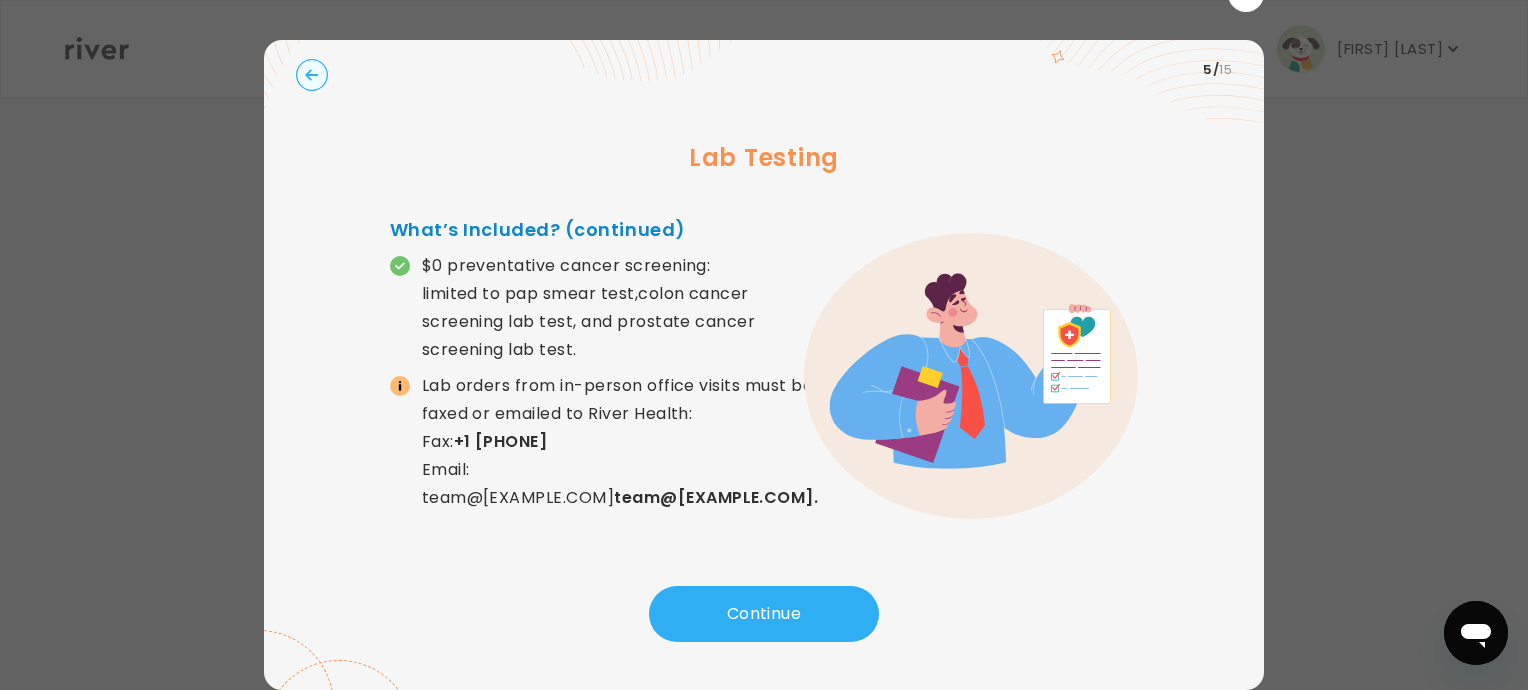 click on "Continue" at bounding box center (764, 614) 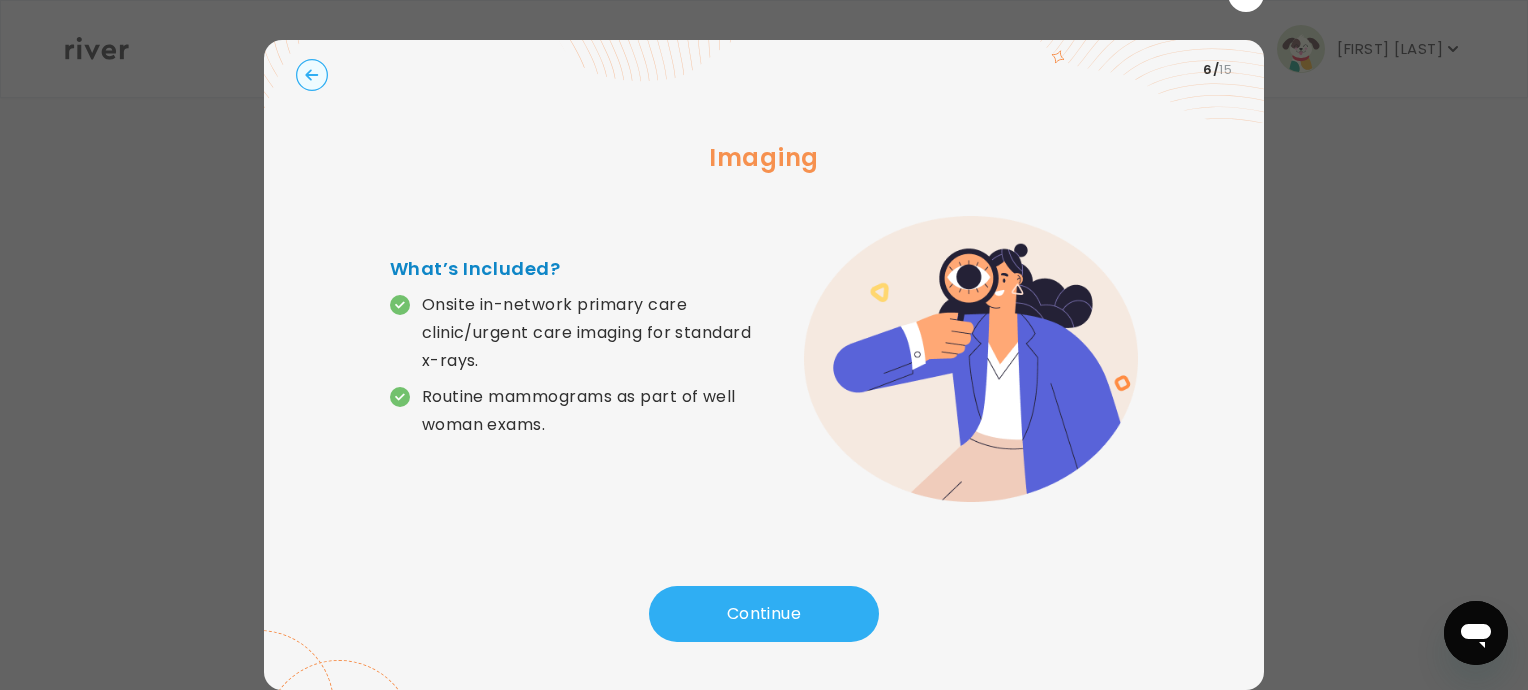 click on "Continue" at bounding box center [764, 614] 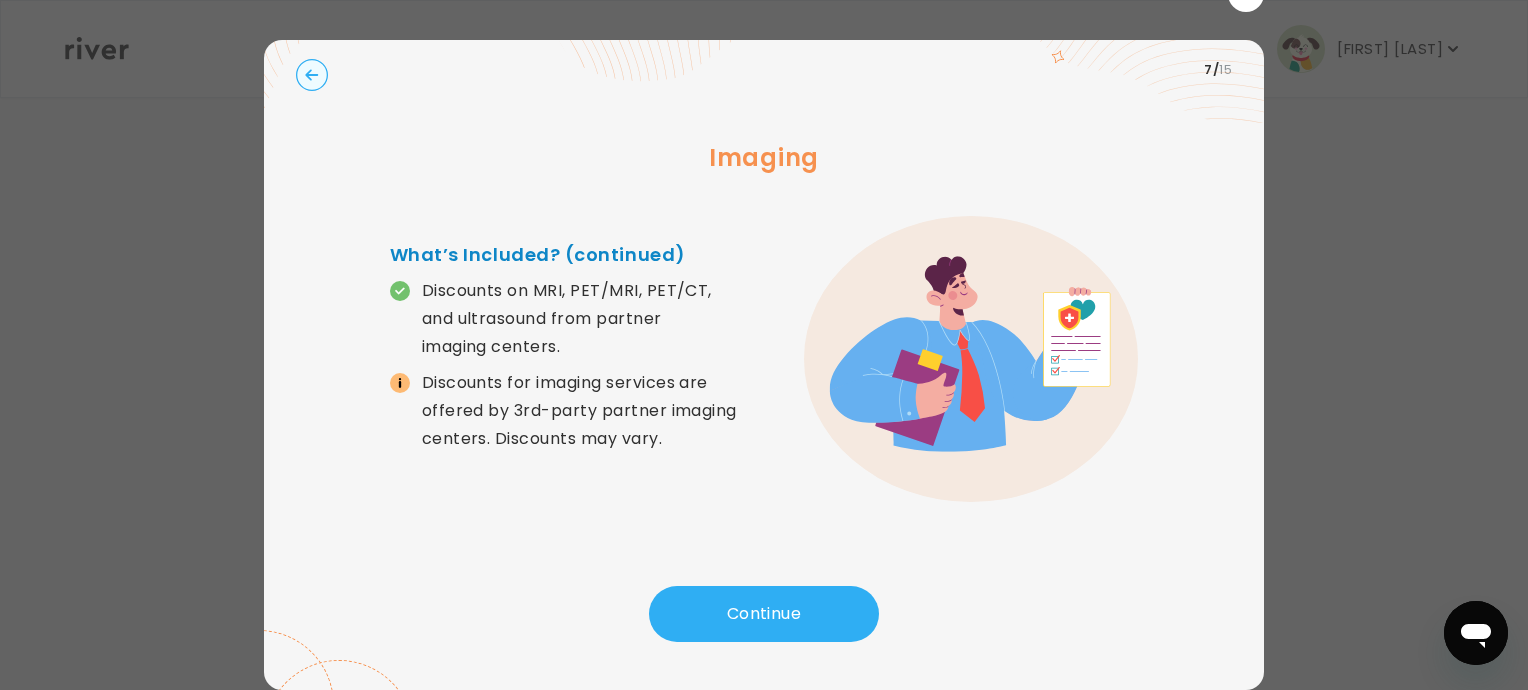 click on "Continue" at bounding box center [764, 614] 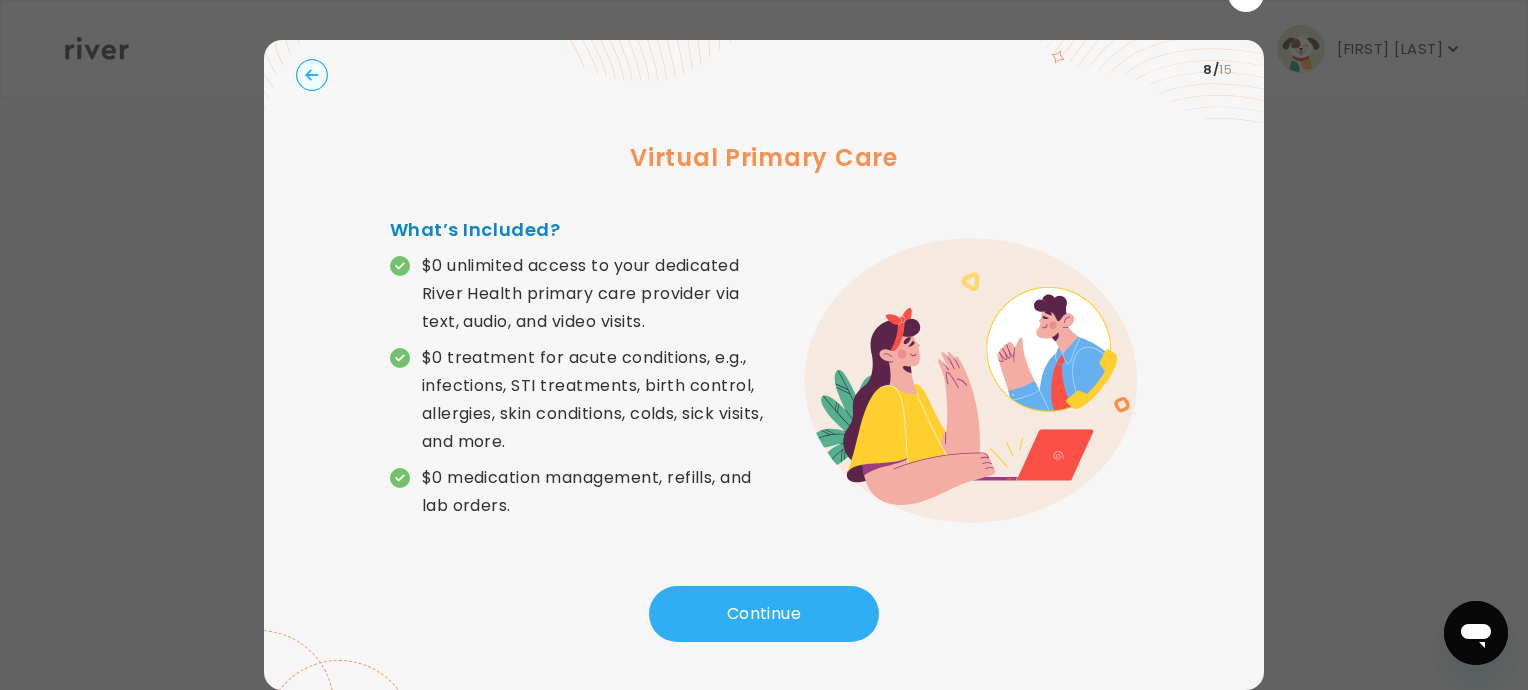 click on "Continue" at bounding box center (764, 614) 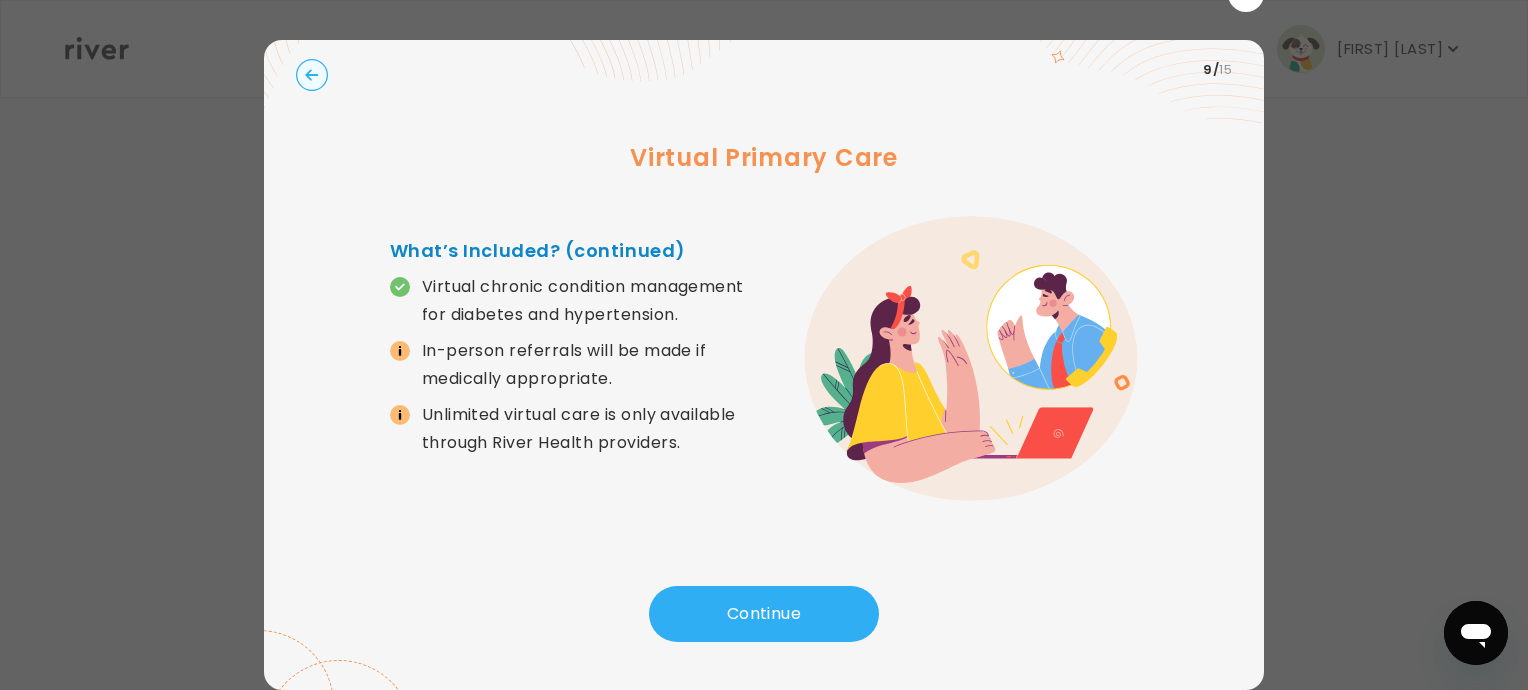 click on "Continue" at bounding box center [764, 614] 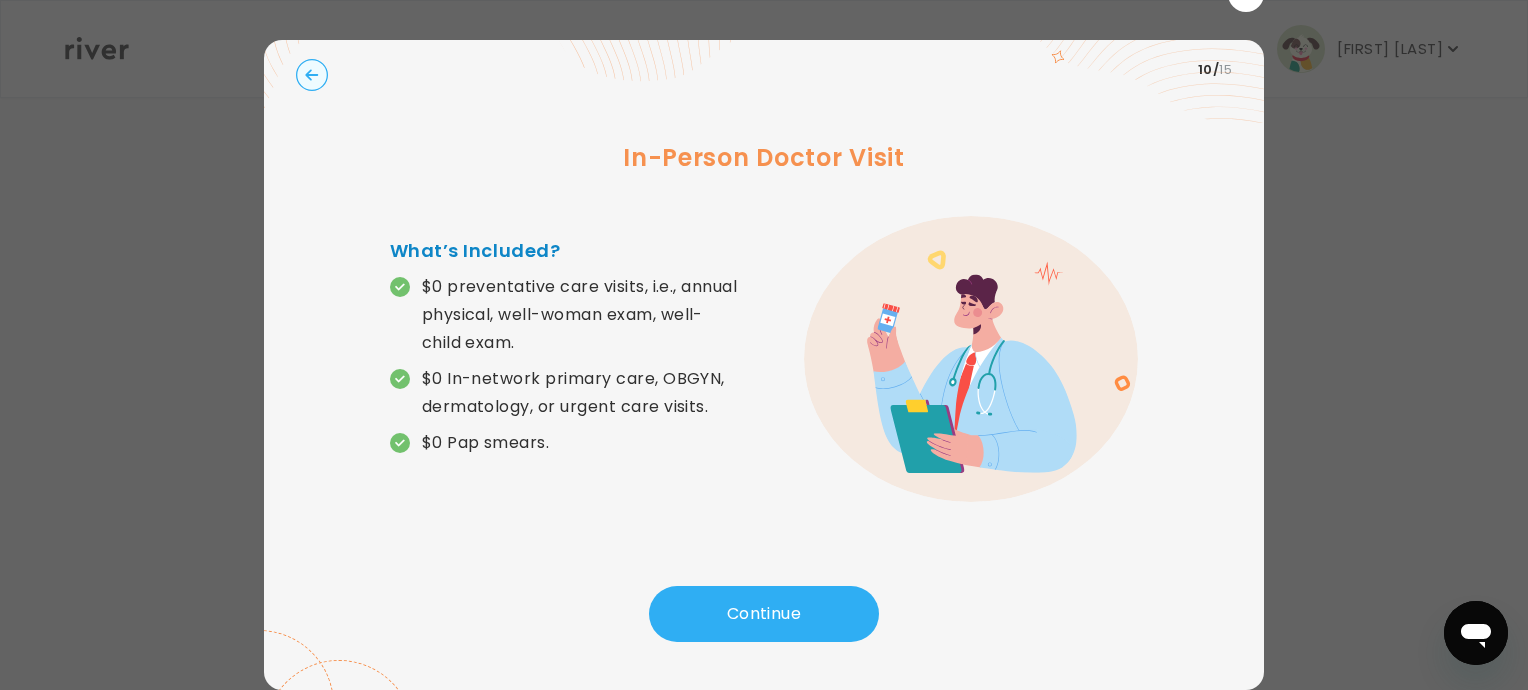 click on "Continue" at bounding box center [764, 614] 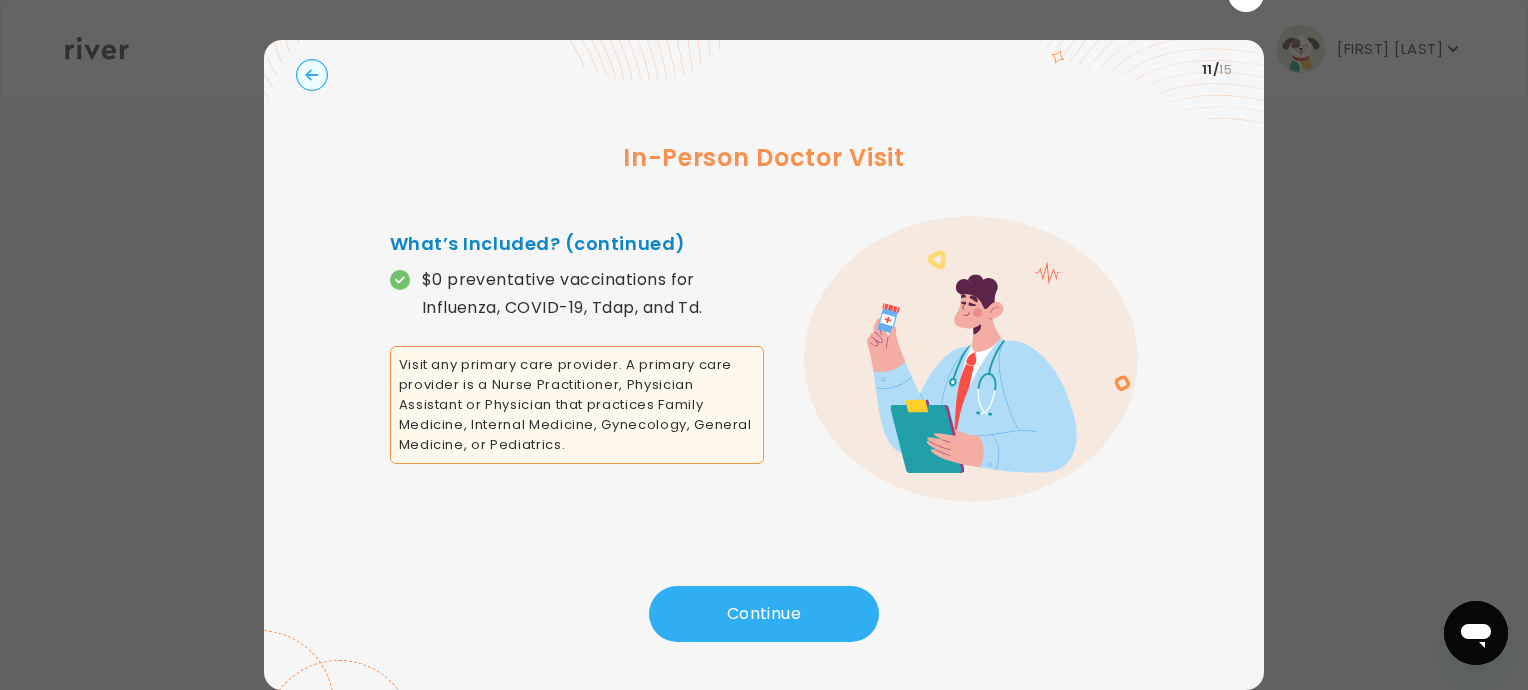 click on "Continue" at bounding box center (764, 614) 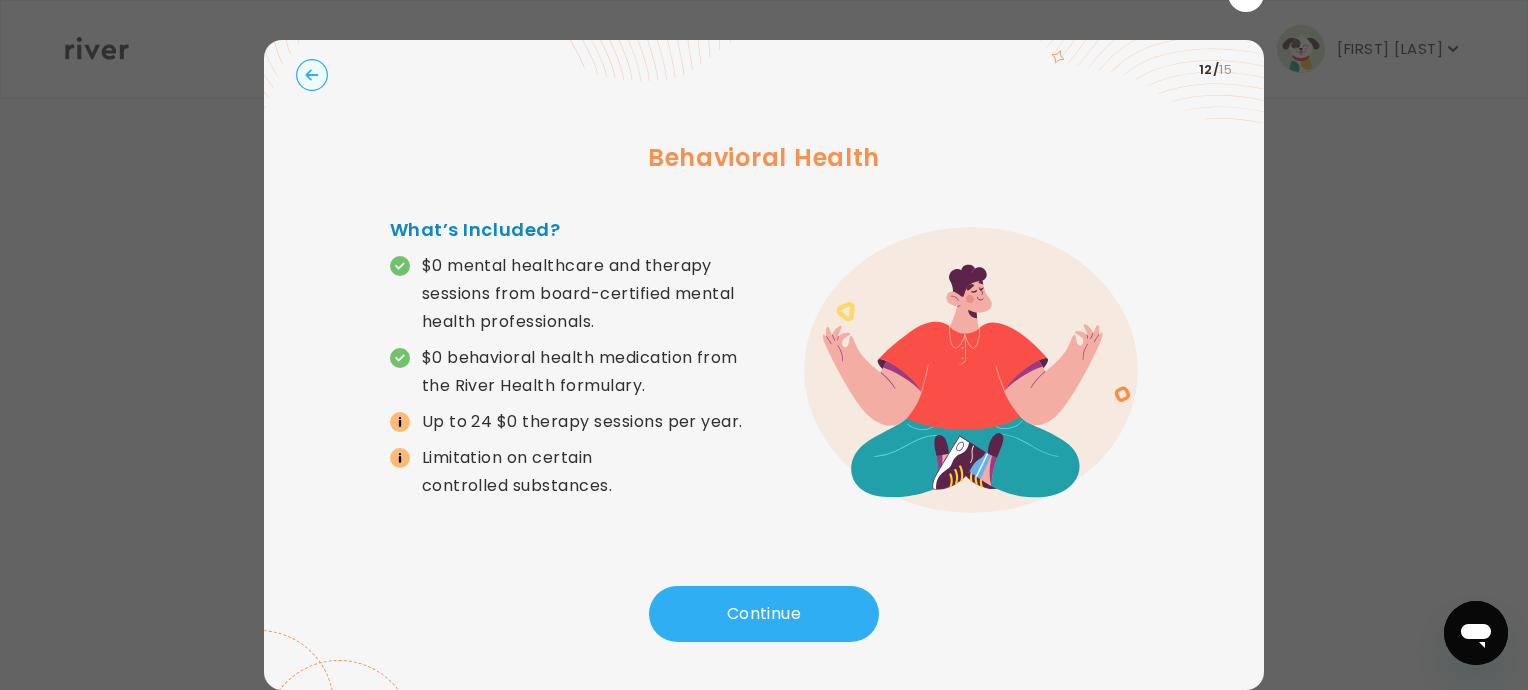 click on "Continue" at bounding box center (764, 614) 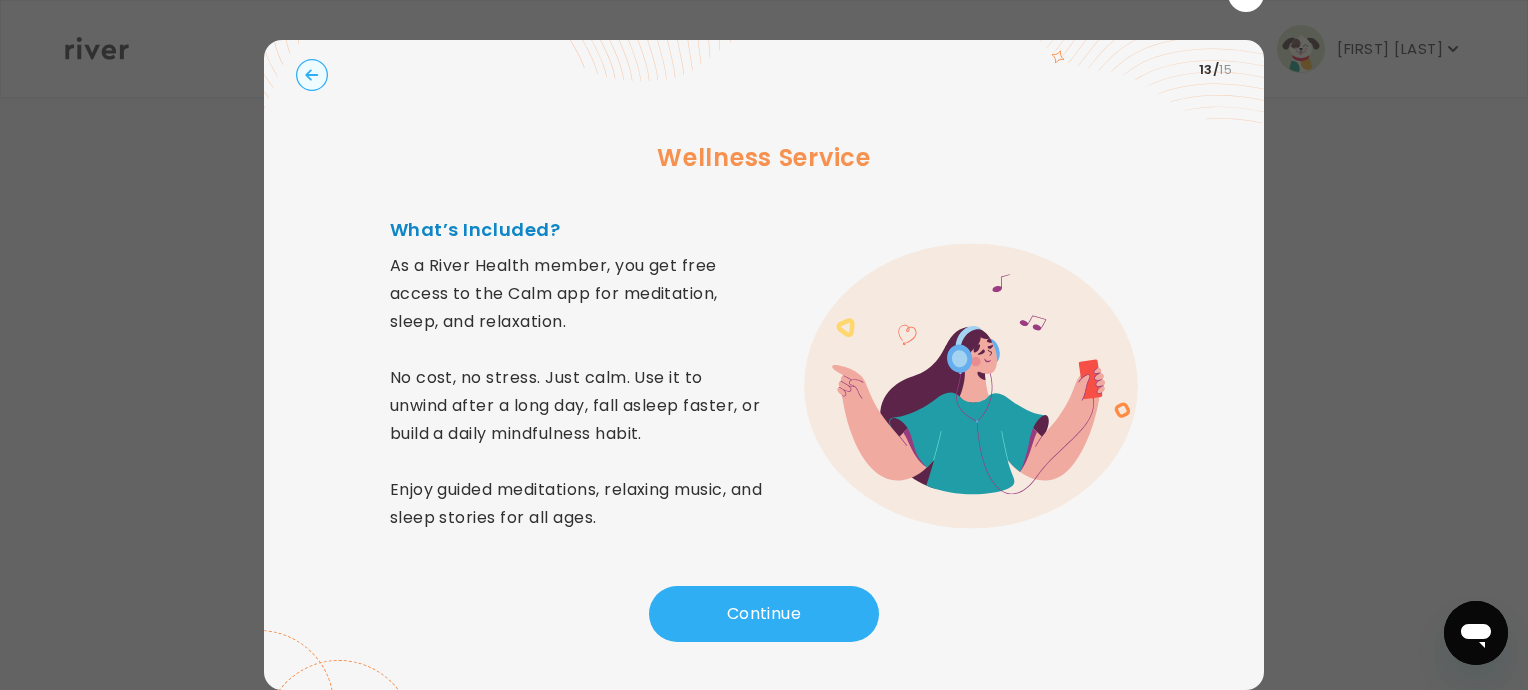 click on "Continue" at bounding box center [764, 614] 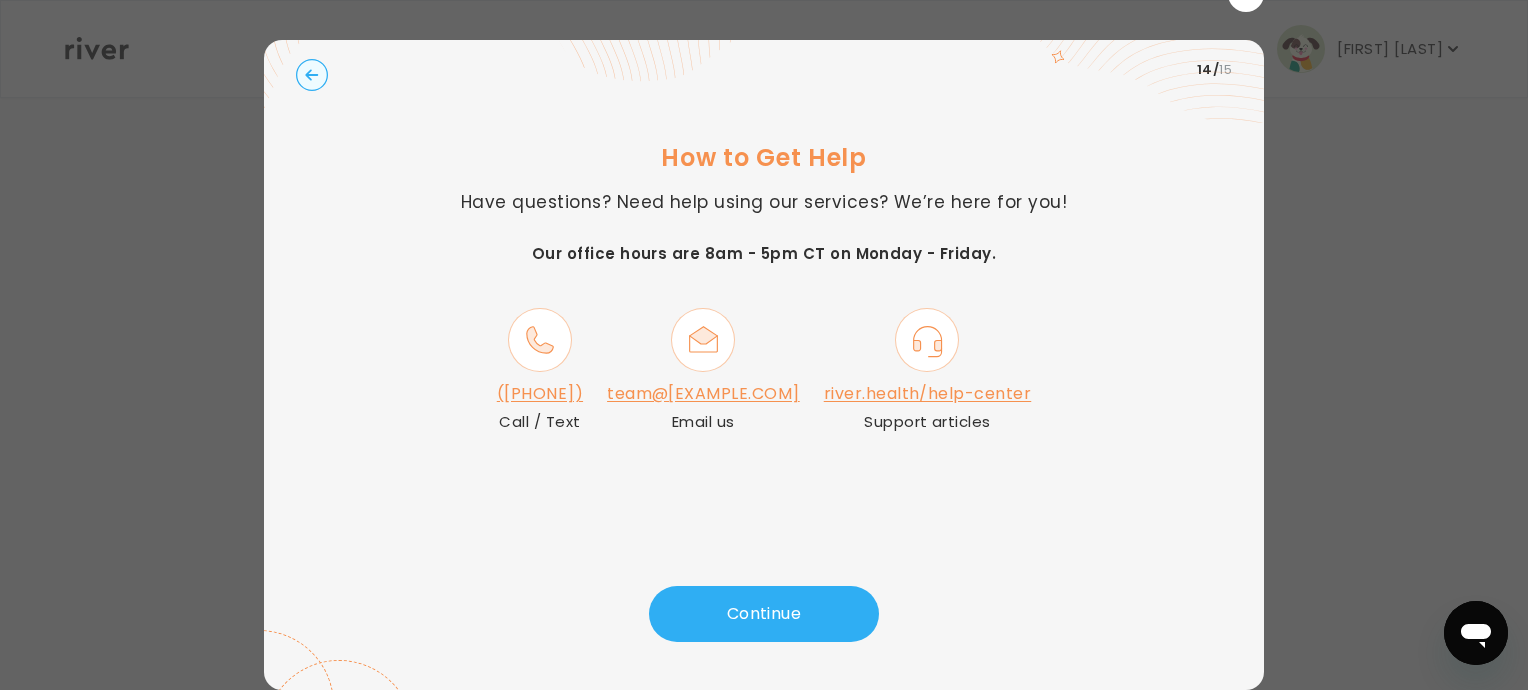 click on "river.health/help-center" at bounding box center [928, 393] 